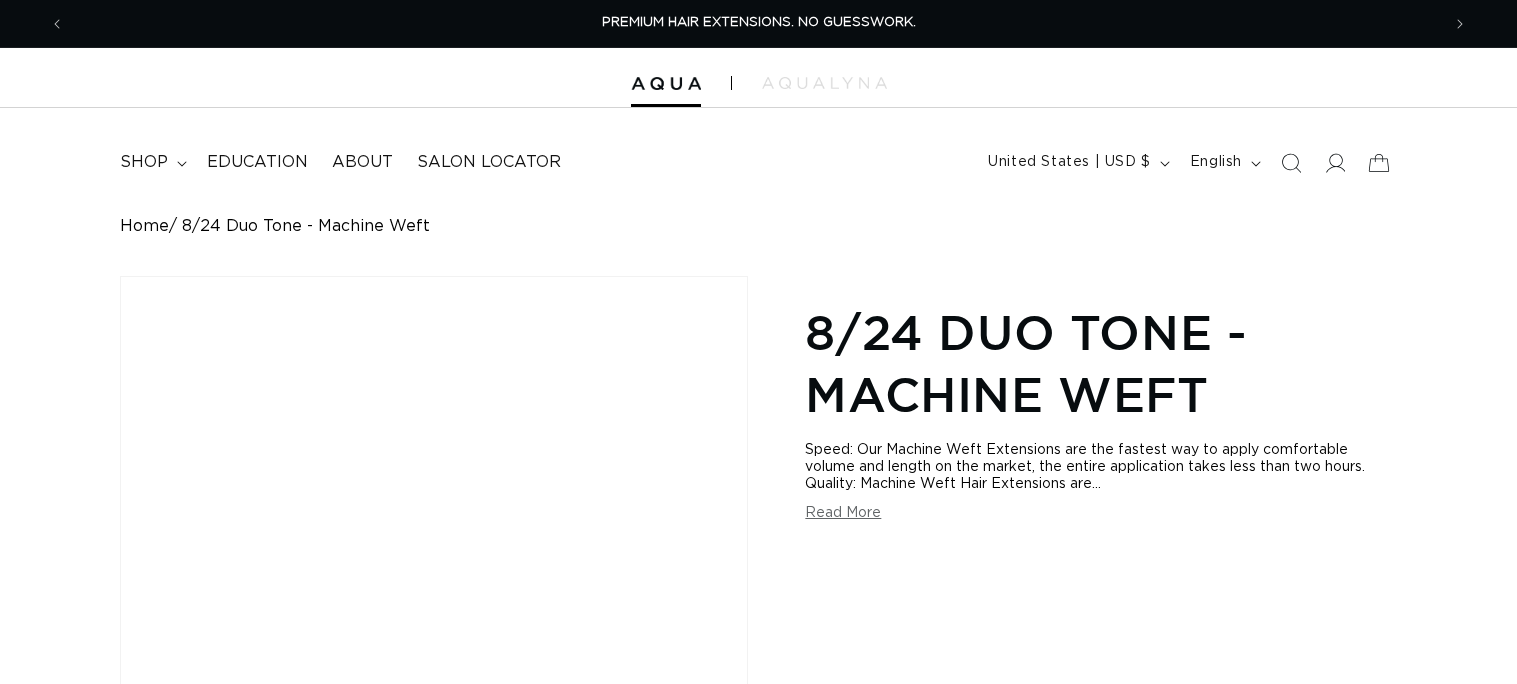 scroll, scrollTop: 0, scrollLeft: 0, axis: both 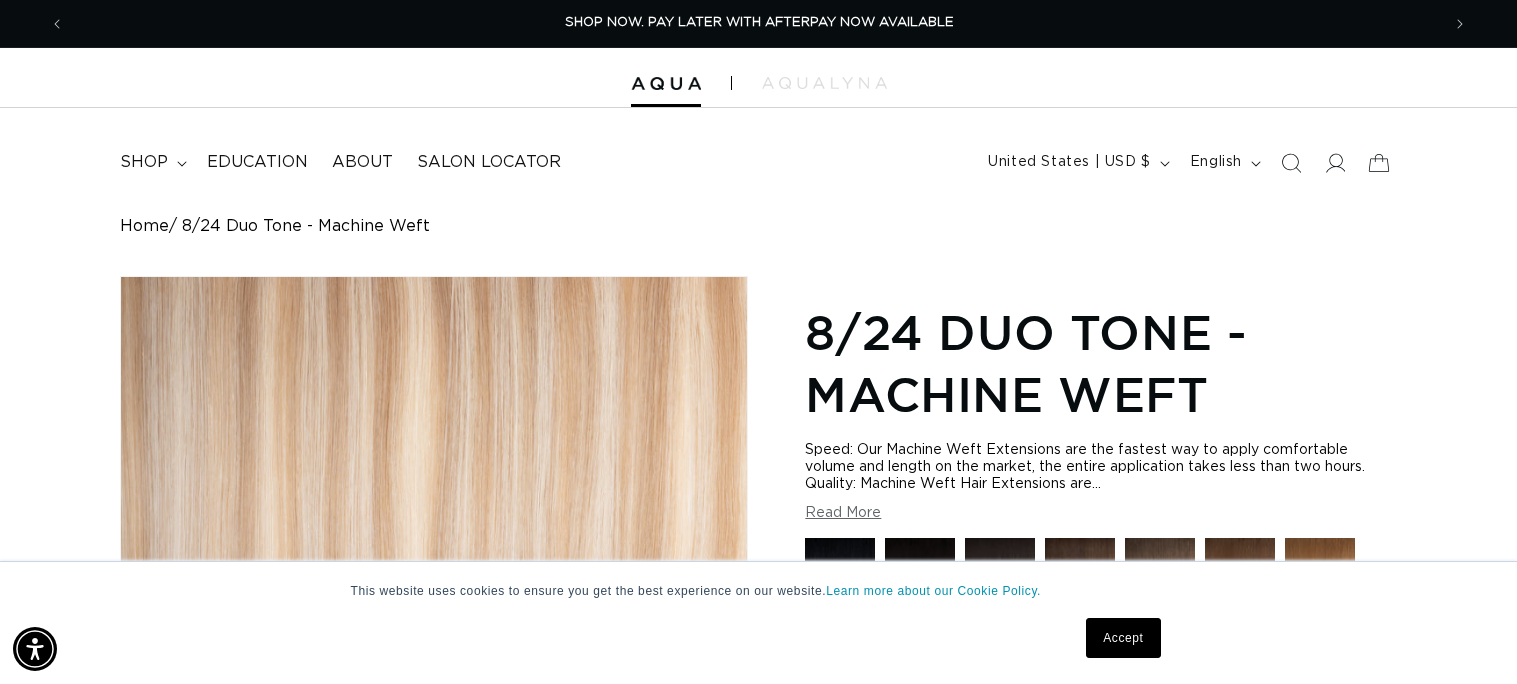 click on "Accept" at bounding box center [1123, 638] 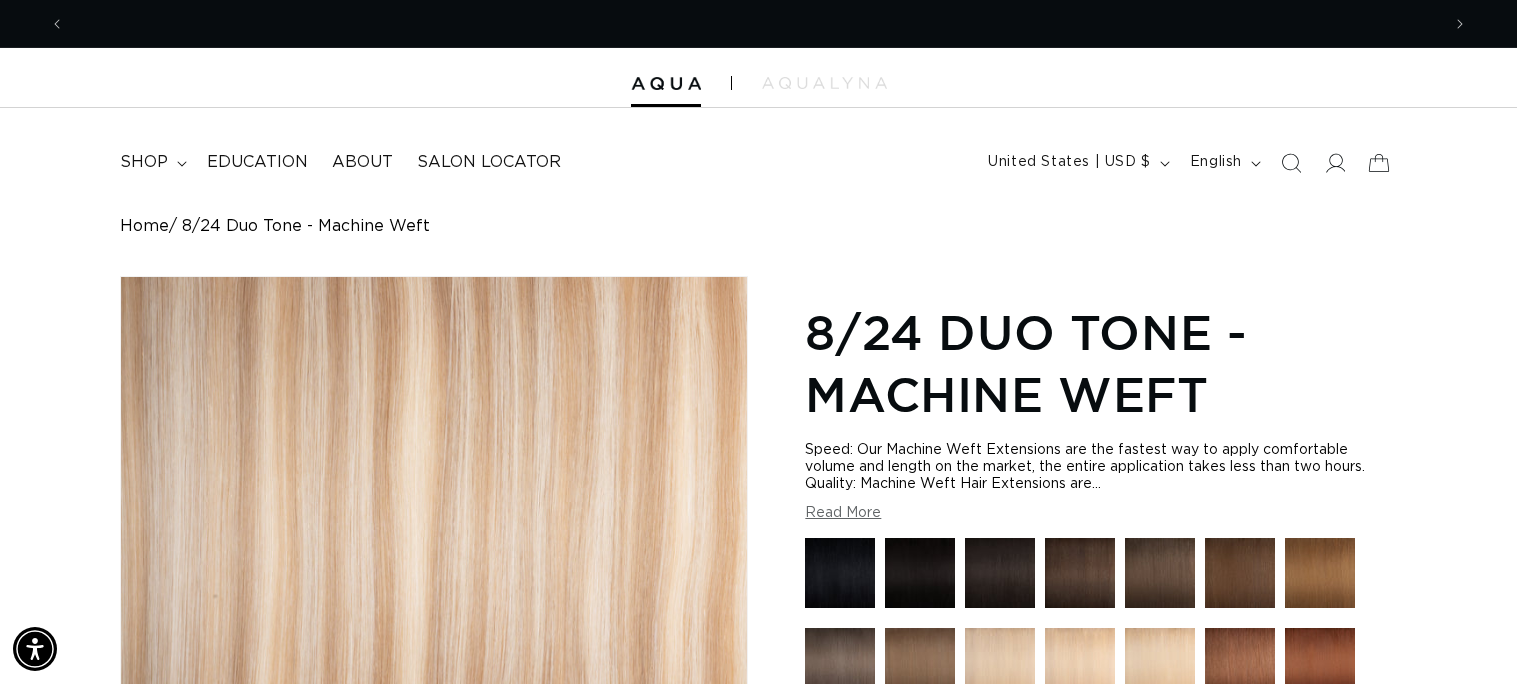 scroll, scrollTop: 479, scrollLeft: 0, axis: vertical 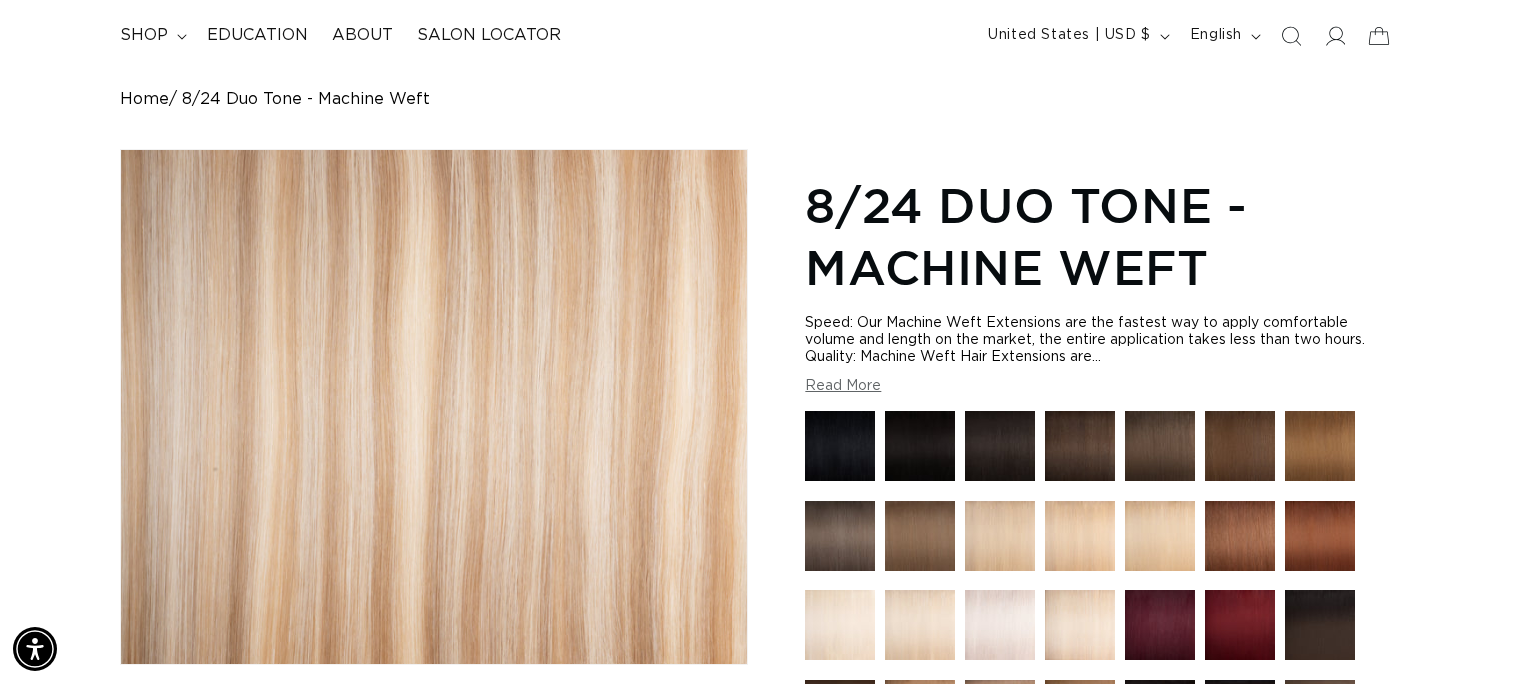 click at bounding box center [920, 446] 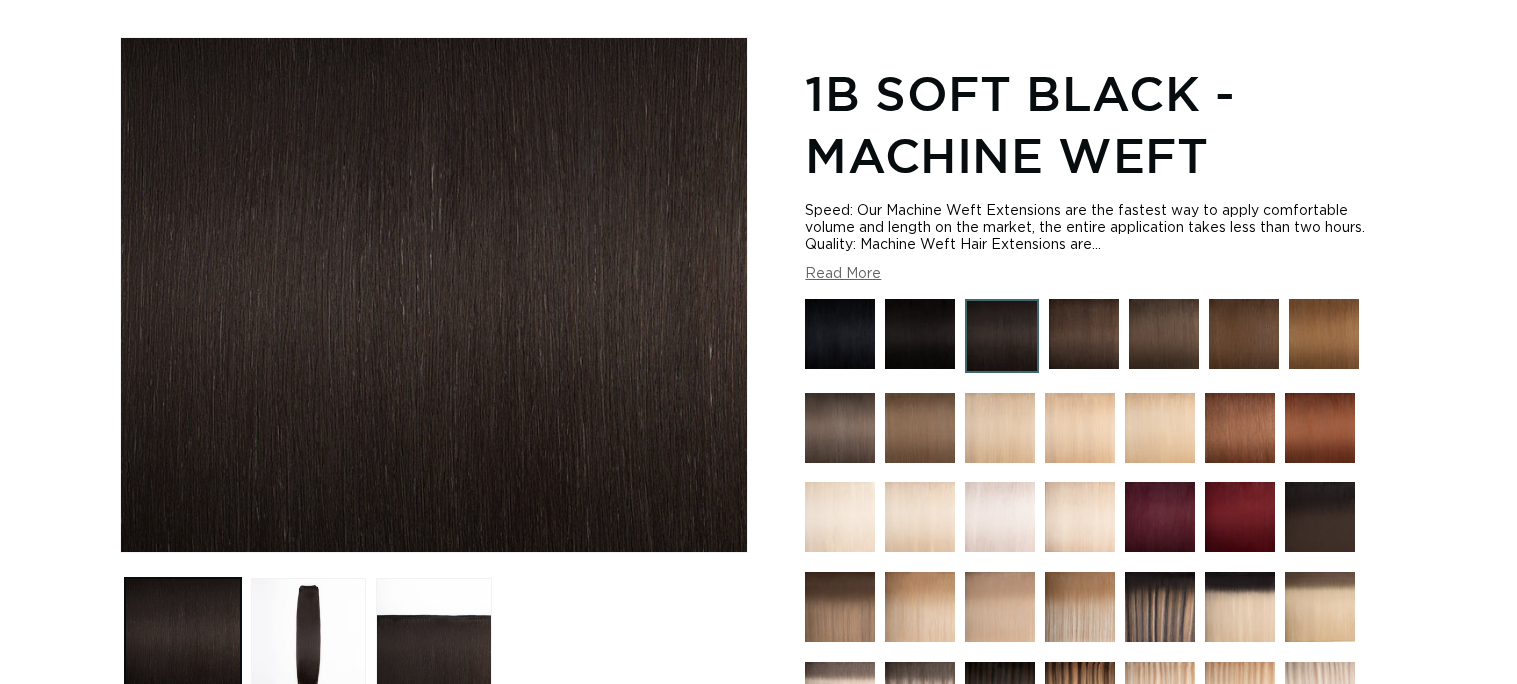 scroll, scrollTop: 259, scrollLeft: 0, axis: vertical 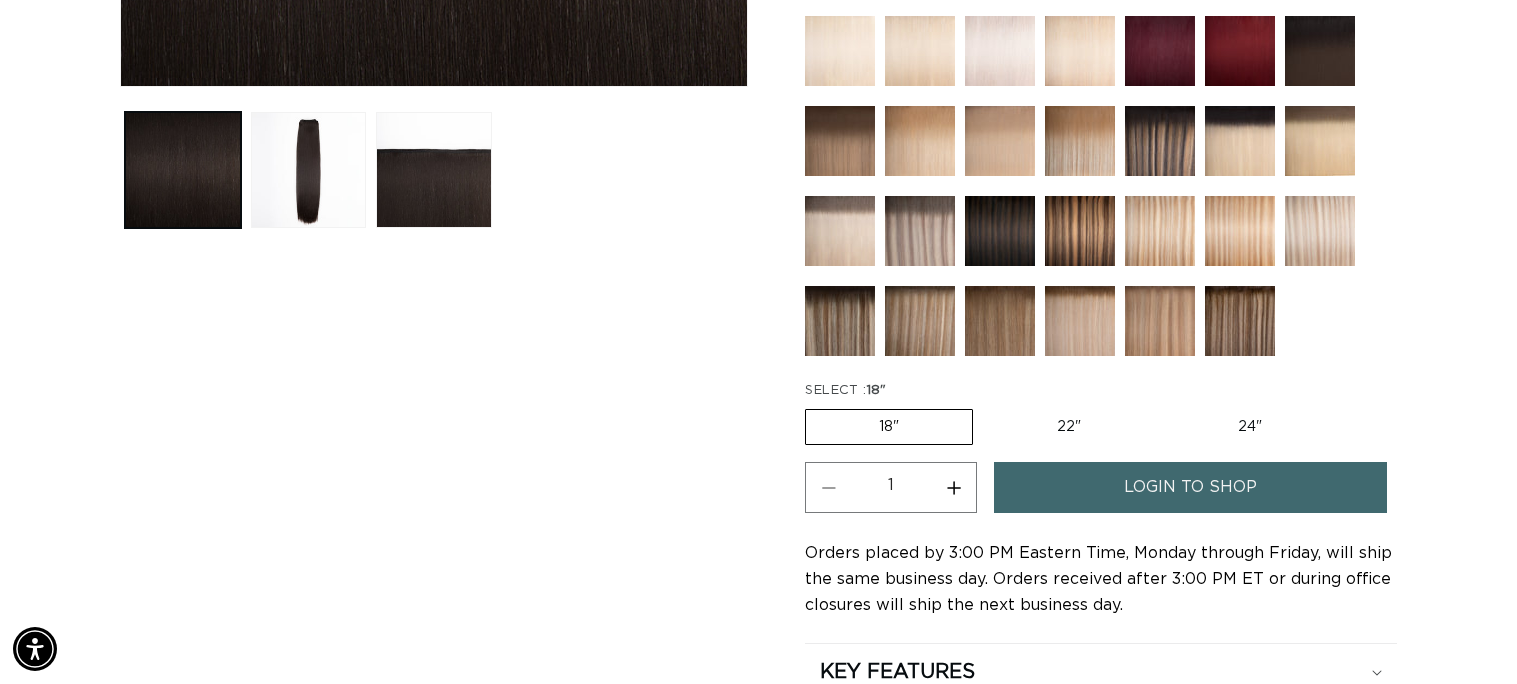 click on "login to shop" at bounding box center (1190, 487) 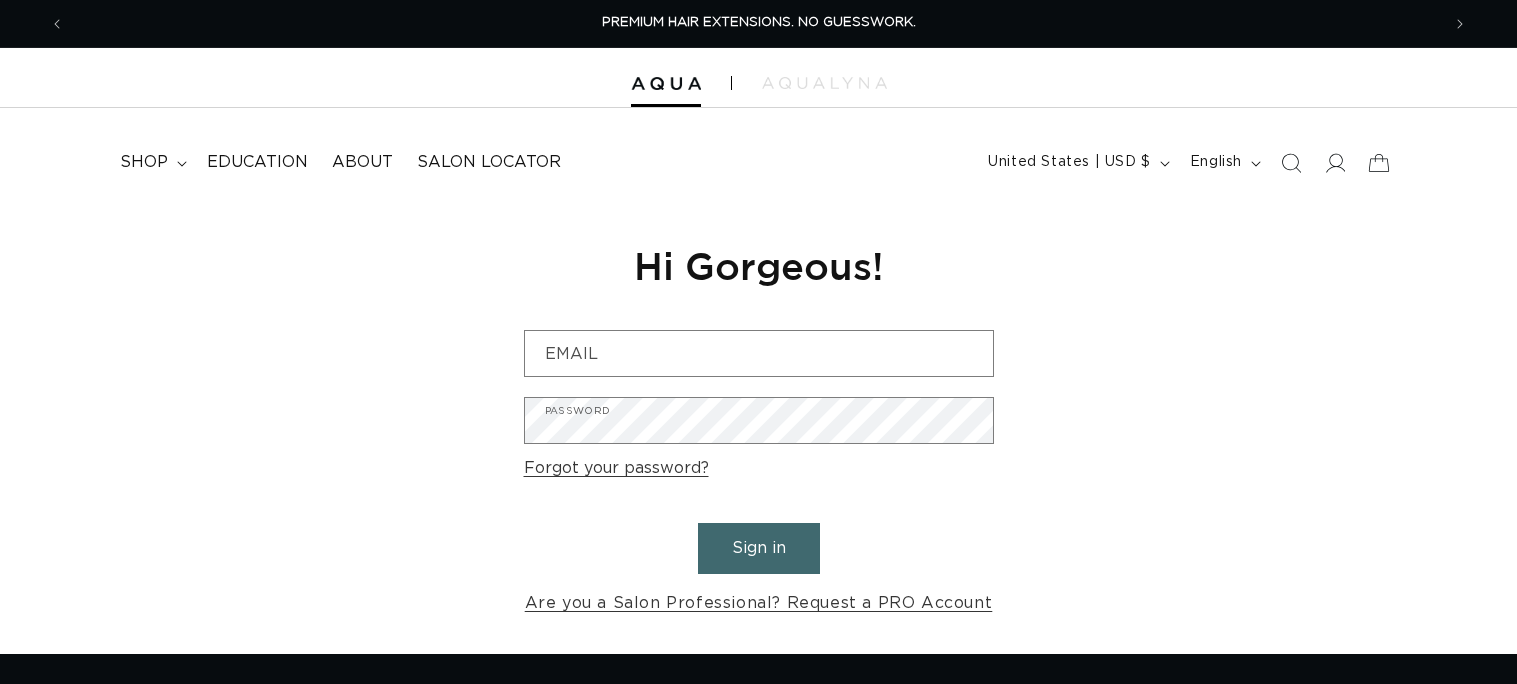 scroll, scrollTop: 0, scrollLeft: 0, axis: both 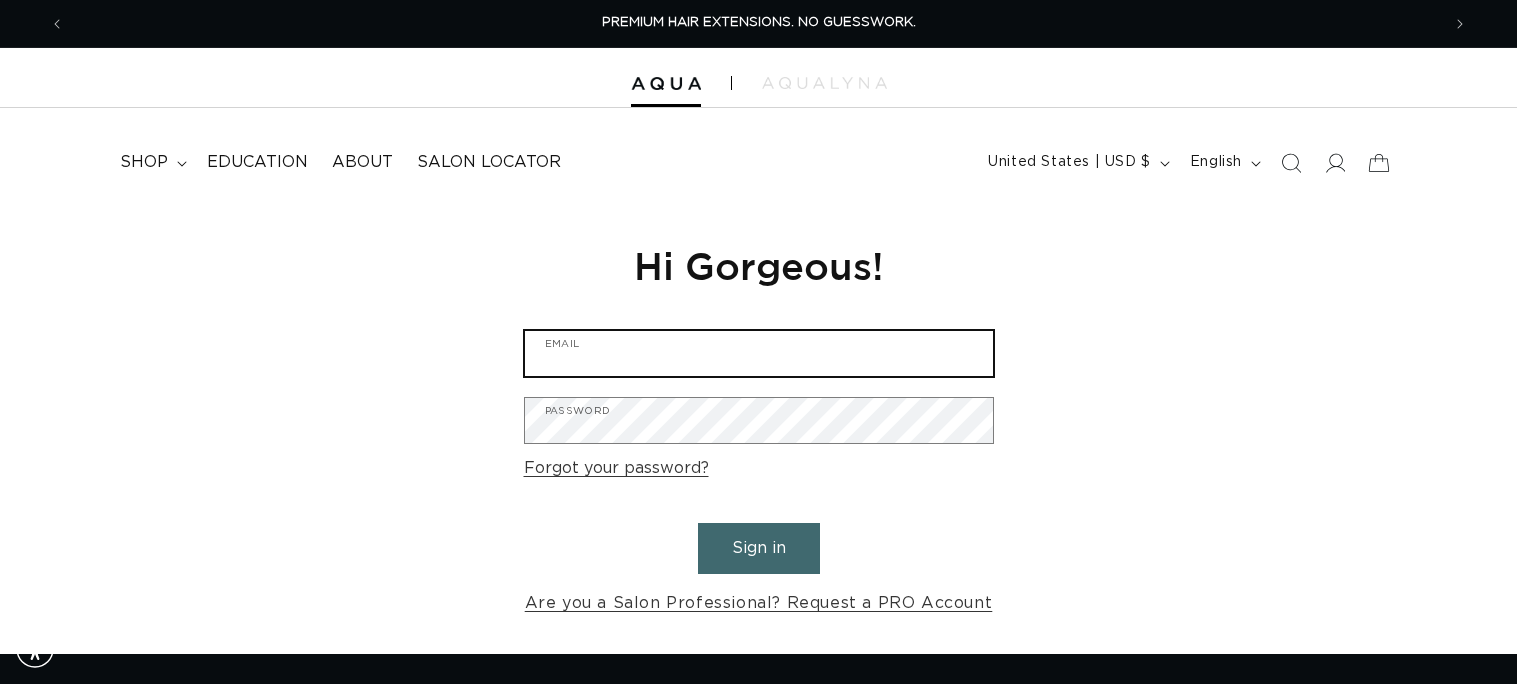 click on "Email" at bounding box center (759, 353) 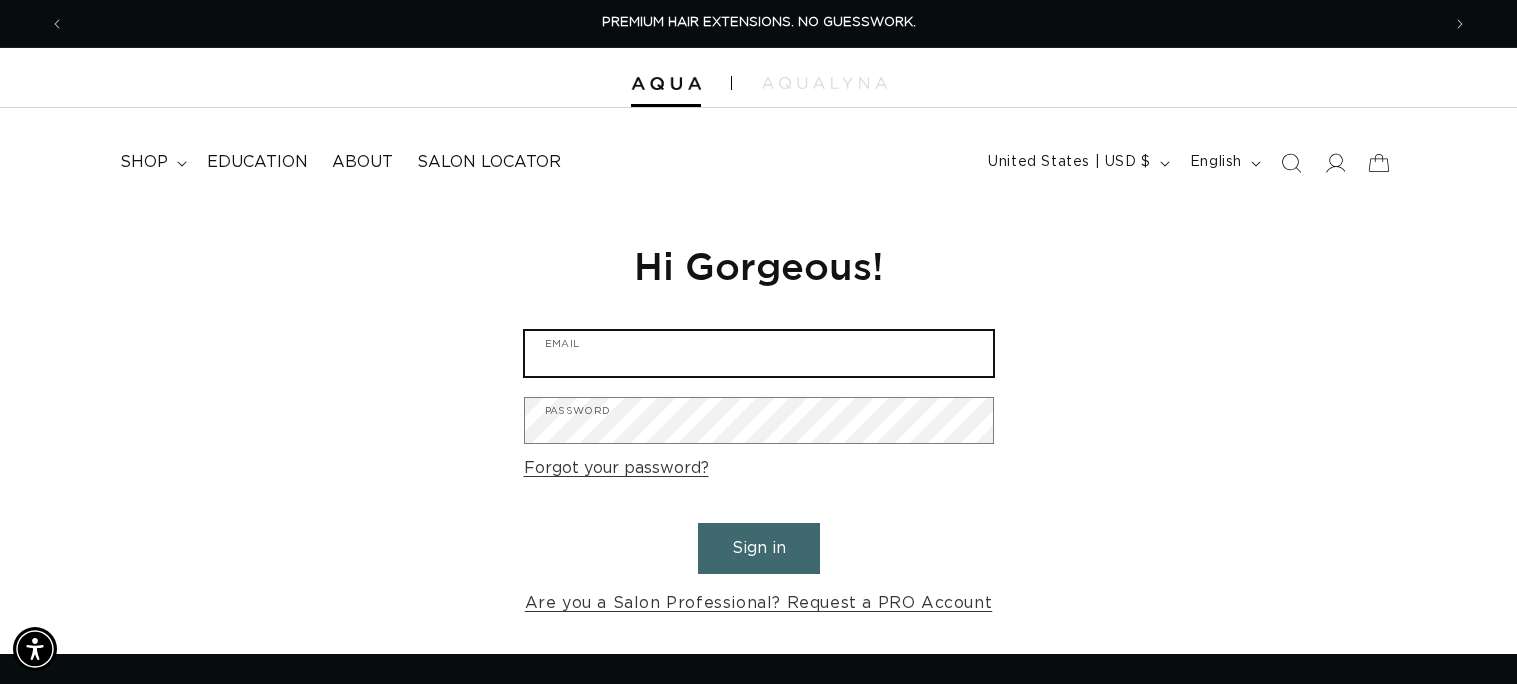 scroll, scrollTop: 0, scrollLeft: 0, axis: both 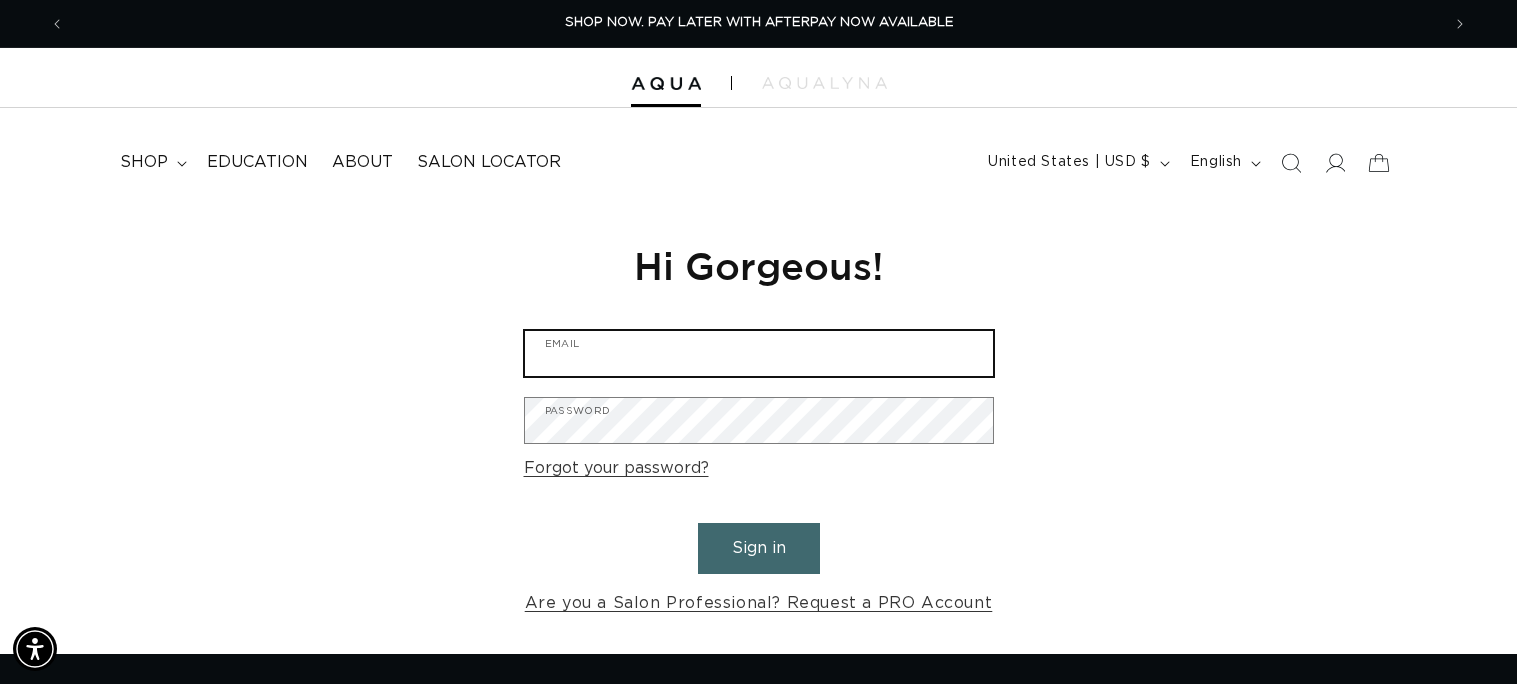 type on "nlconner4@gmail.com" 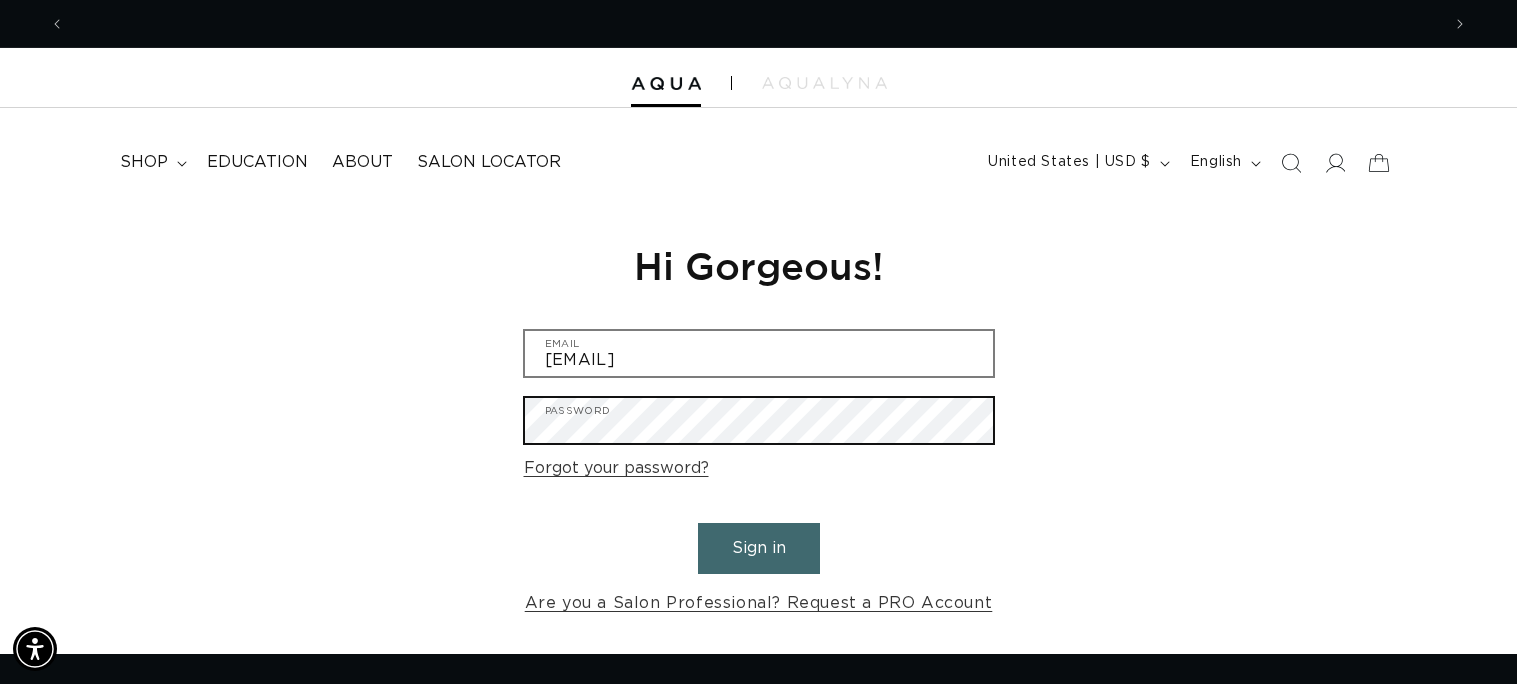 scroll, scrollTop: 0, scrollLeft: 2749, axis: horizontal 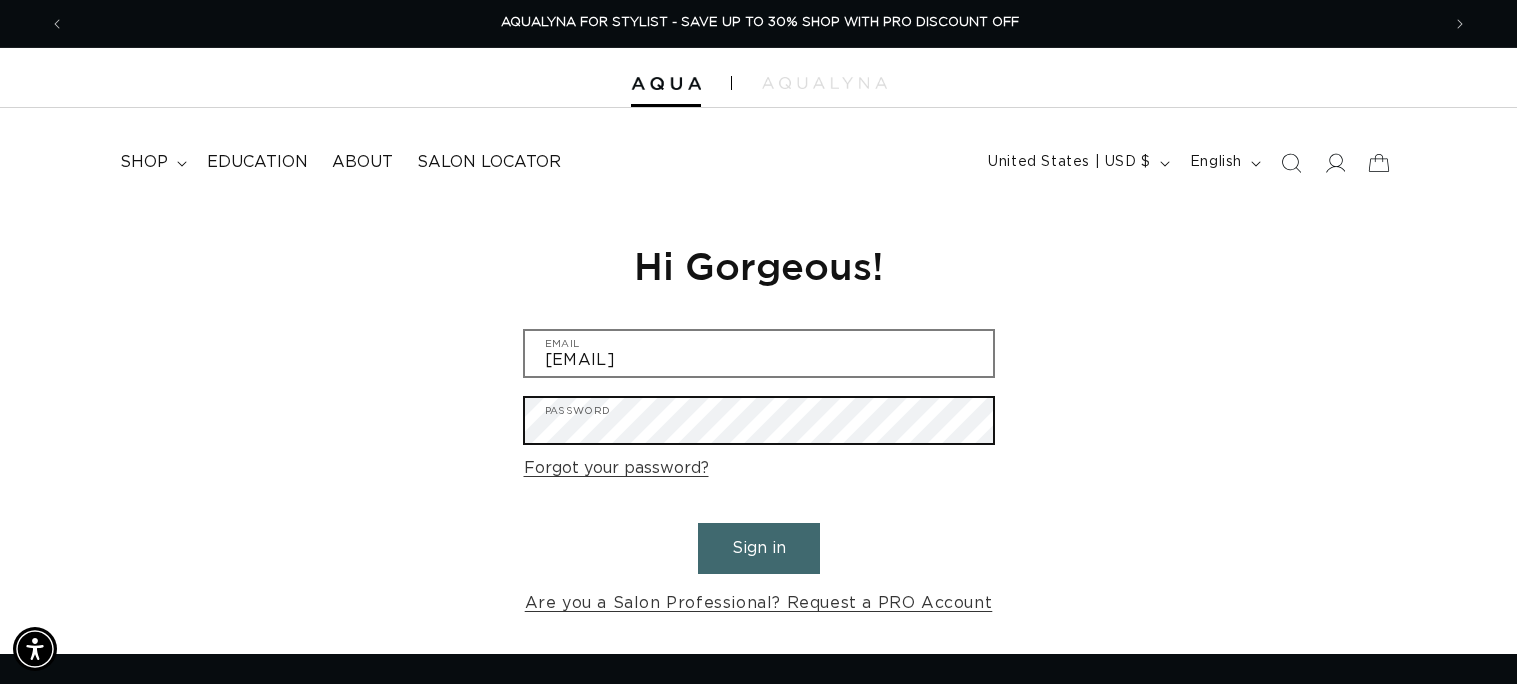 click on "Sign in" at bounding box center [759, 548] 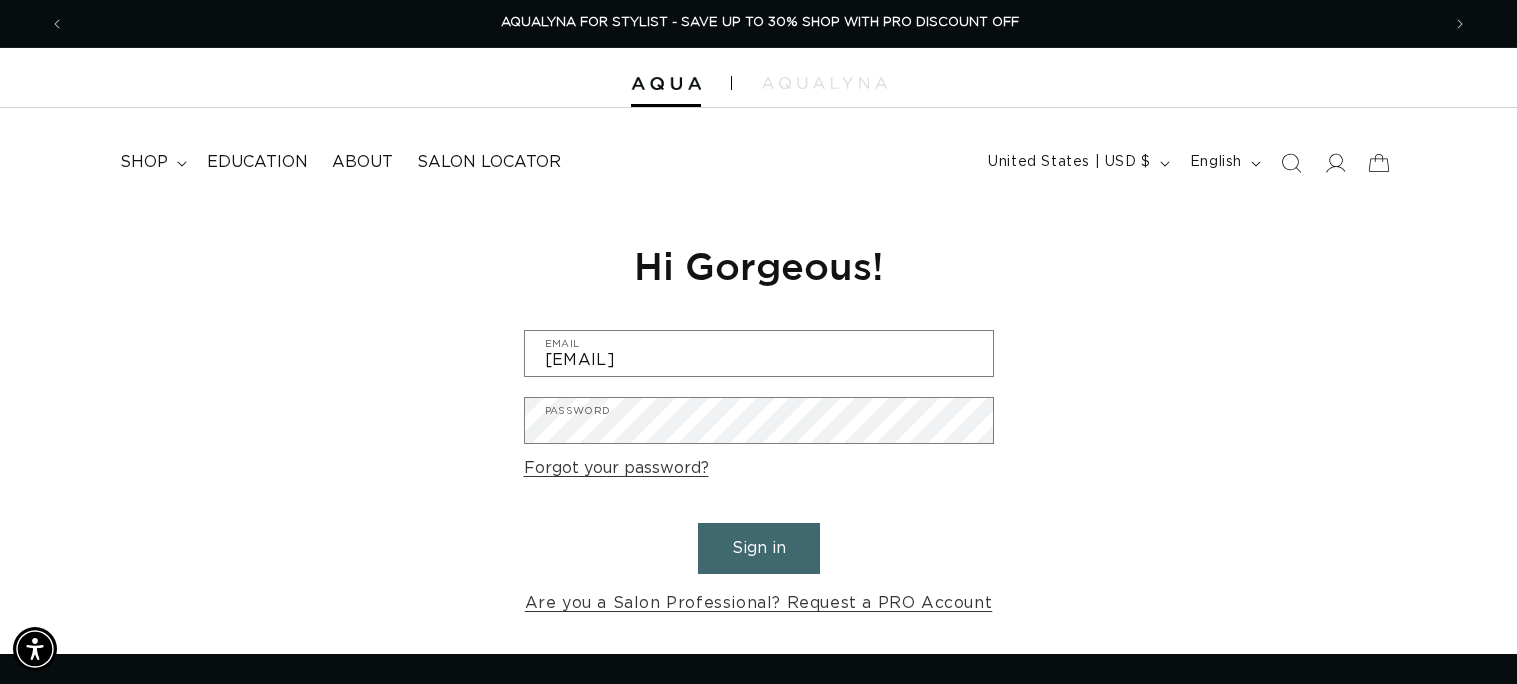 click on "Sign in" at bounding box center [759, 548] 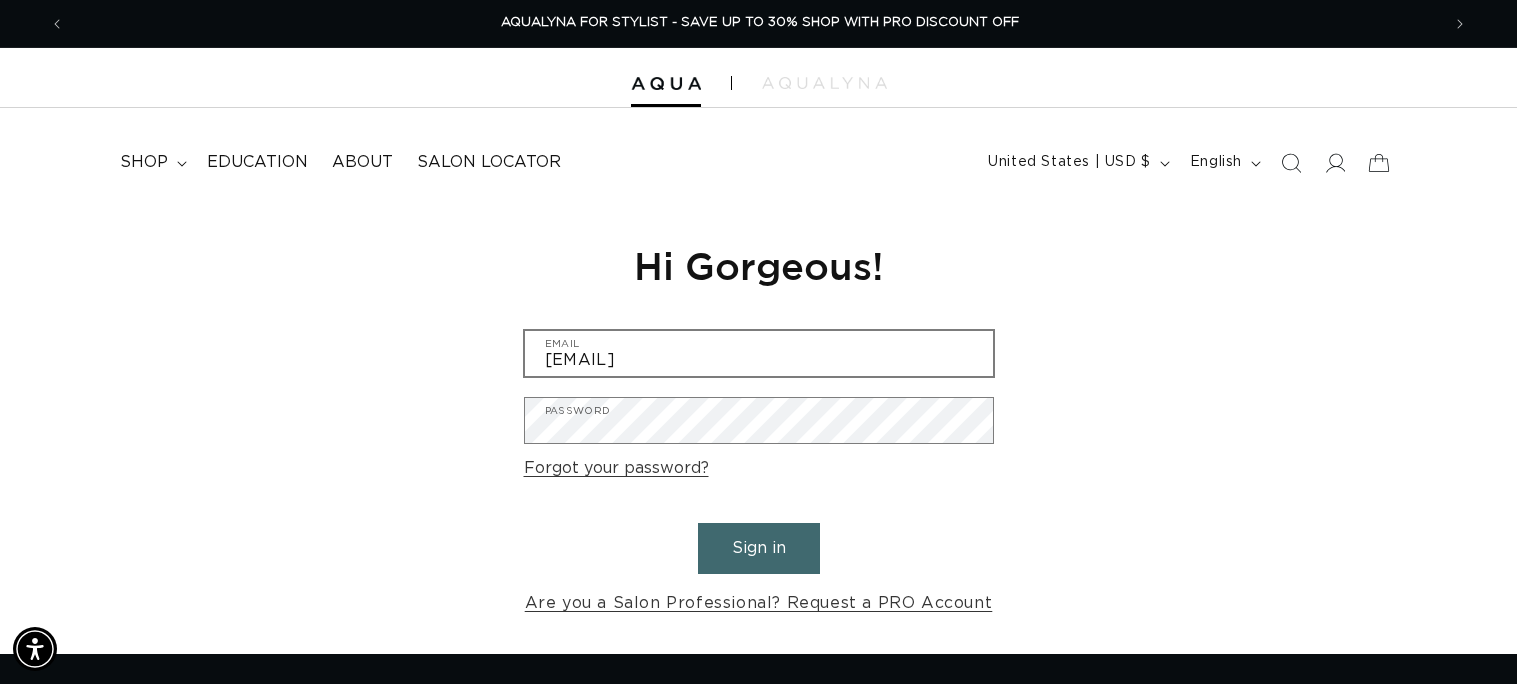 scroll, scrollTop: 0, scrollLeft: 0, axis: both 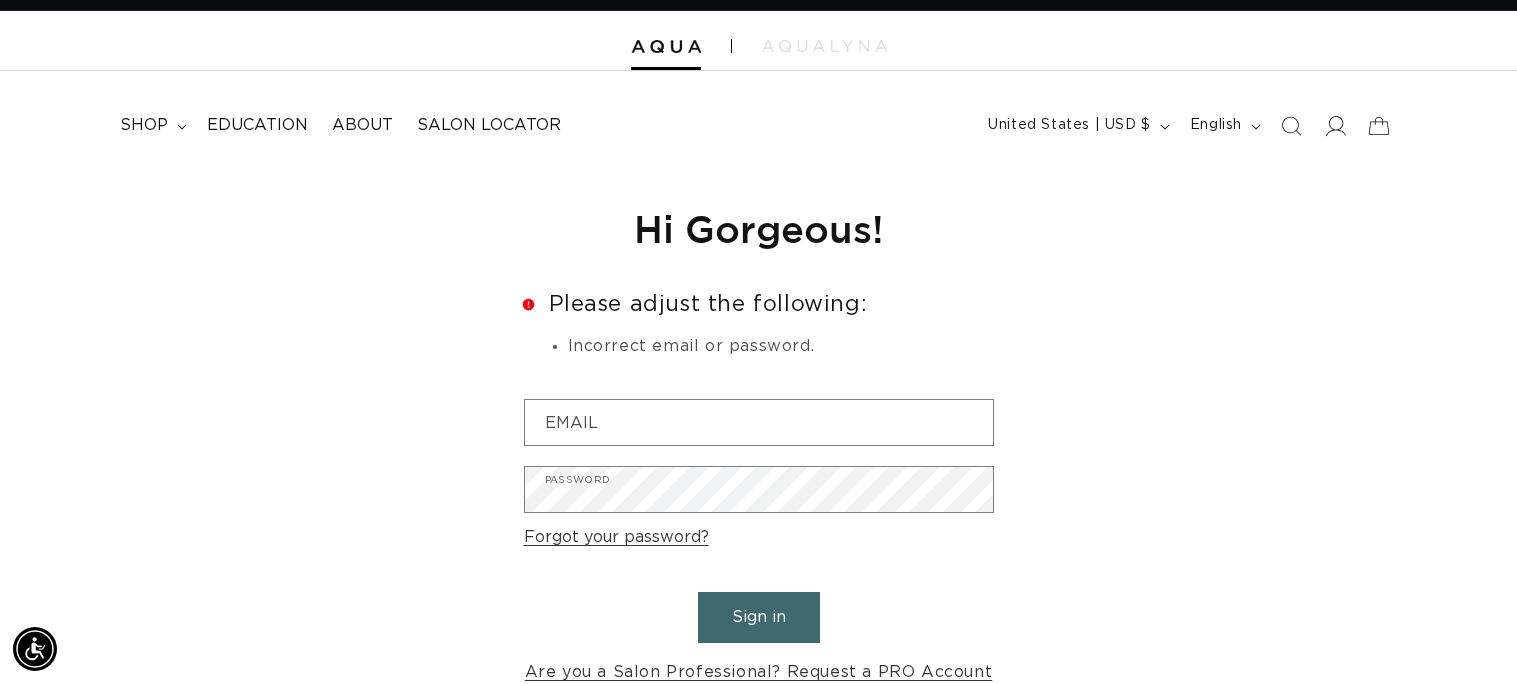 click 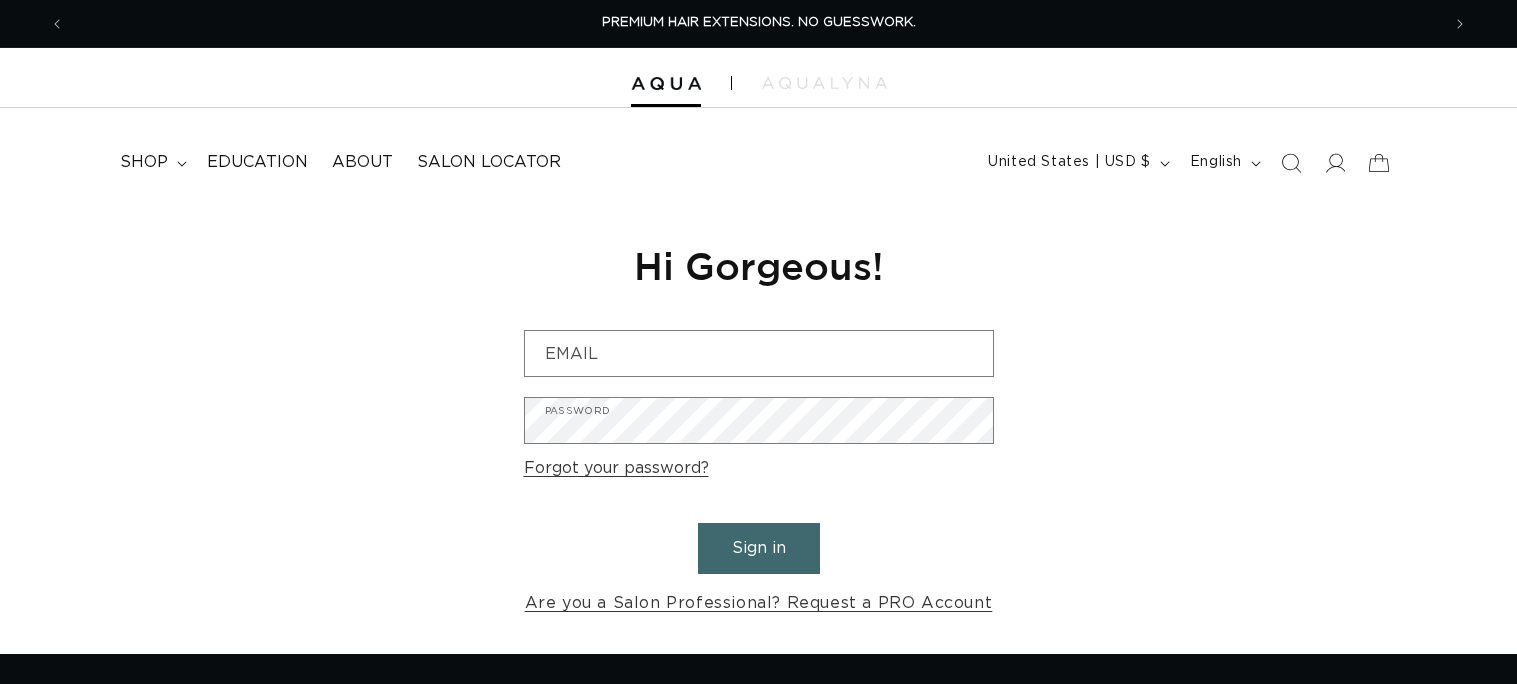 scroll, scrollTop: 0, scrollLeft: 0, axis: both 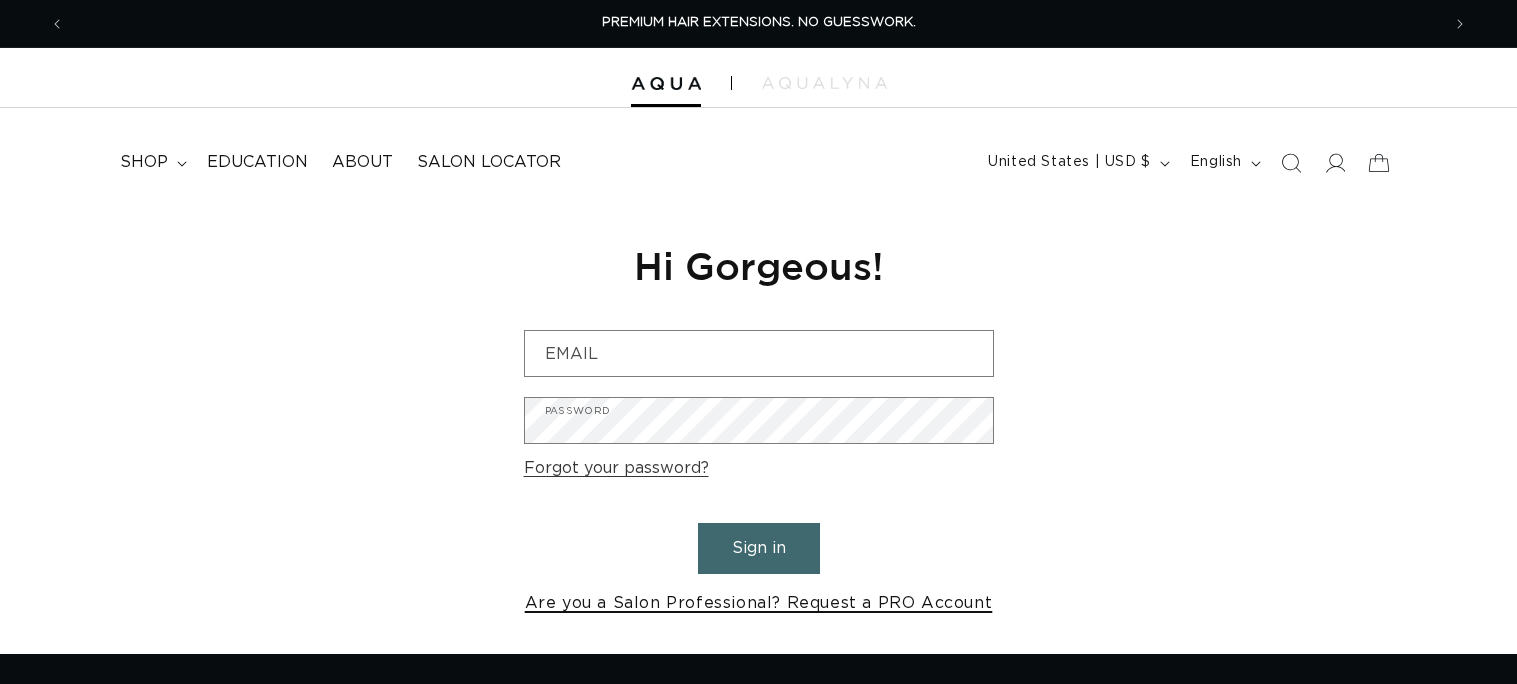 click on "Are you a Salon Professional? Request a PRO Account" at bounding box center (759, 603) 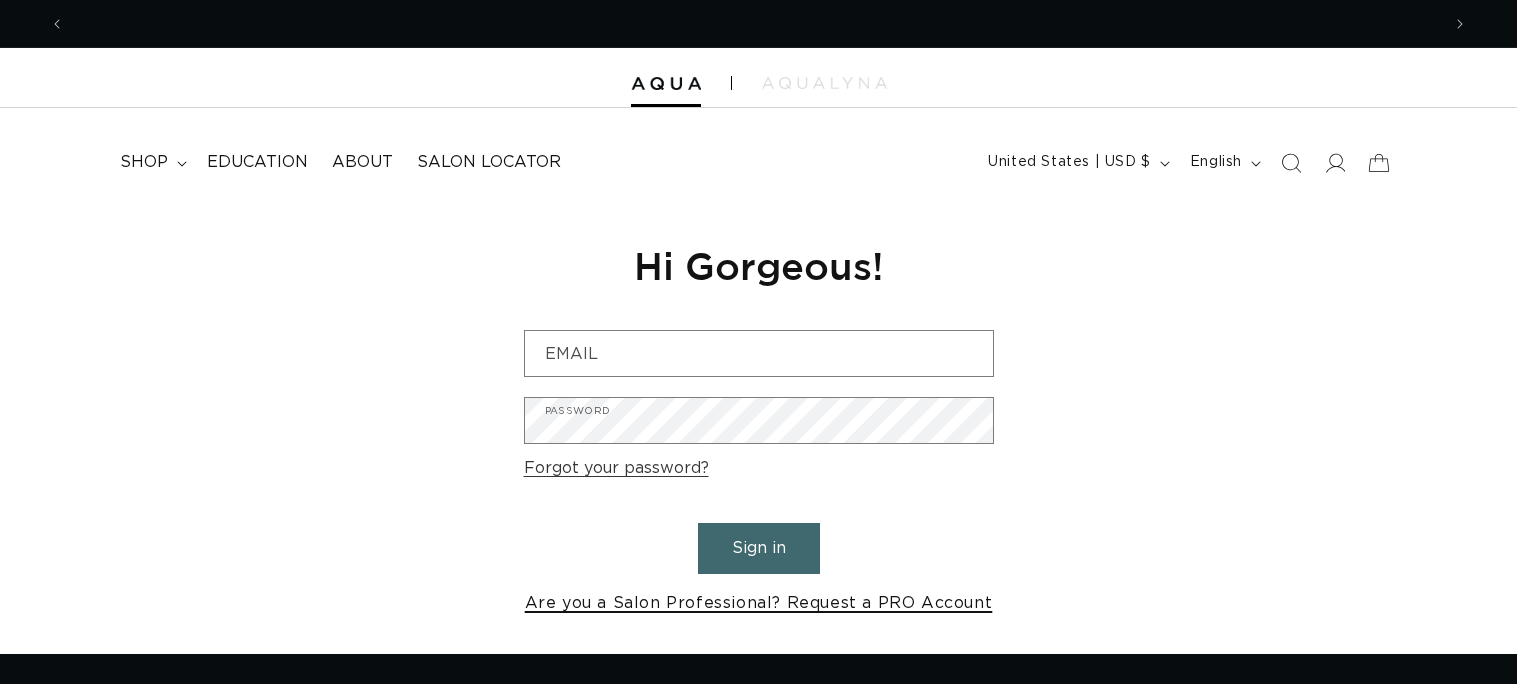 scroll, scrollTop: 0, scrollLeft: 1374, axis: horizontal 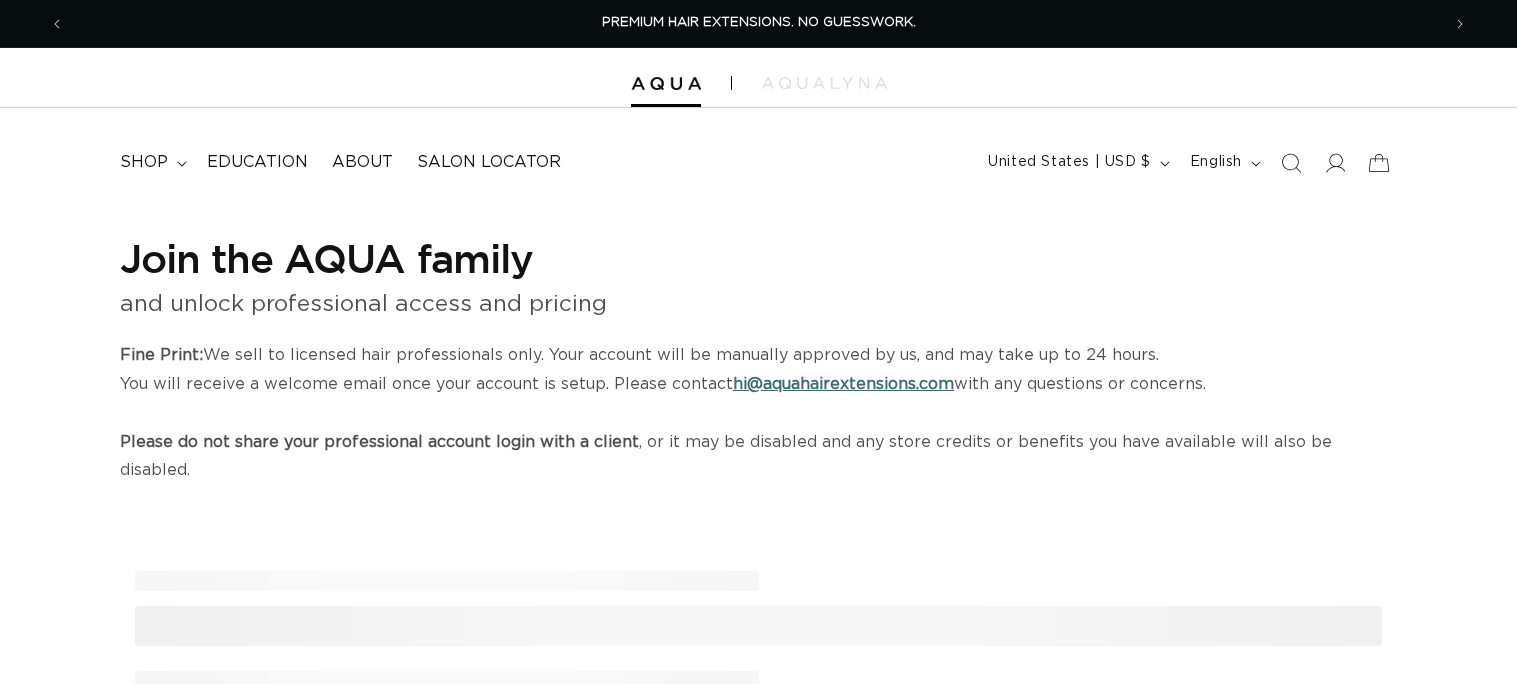 select on "US" 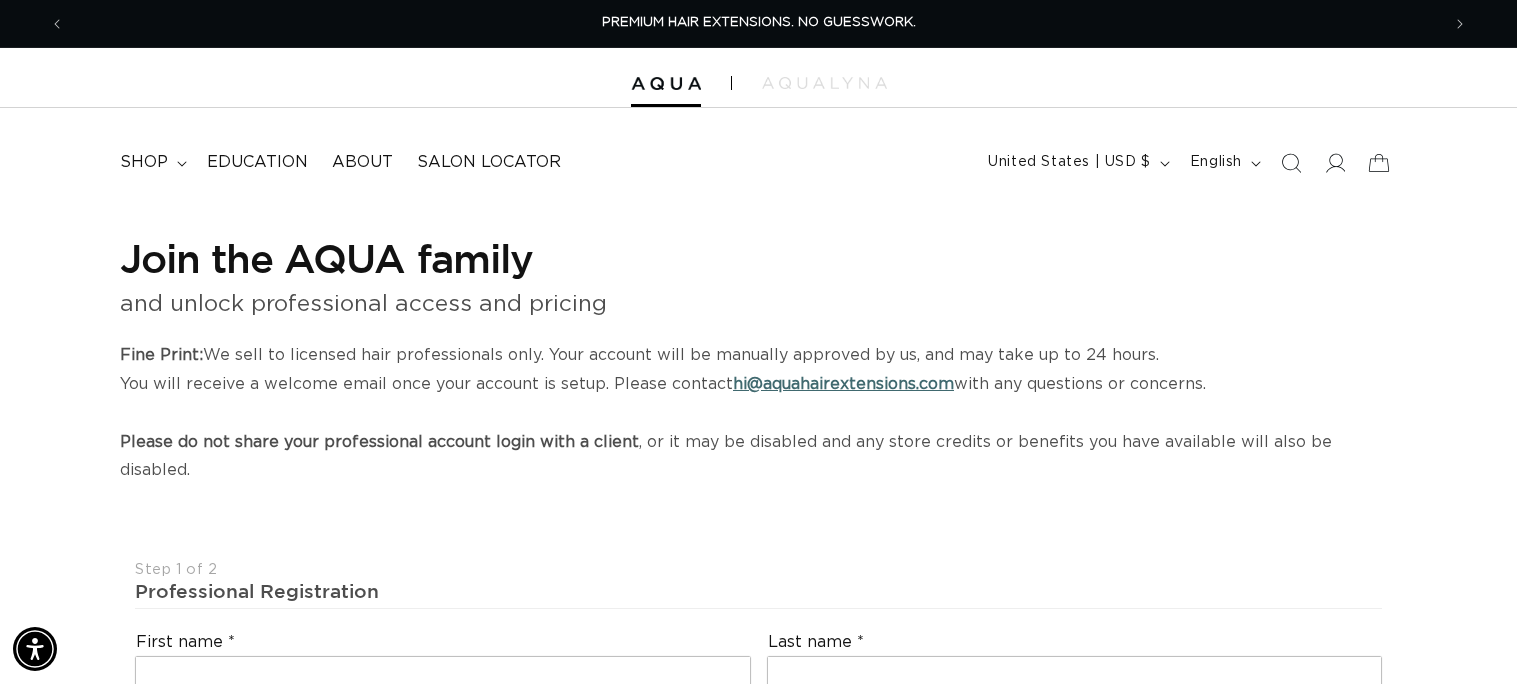 scroll, scrollTop: 206, scrollLeft: 0, axis: vertical 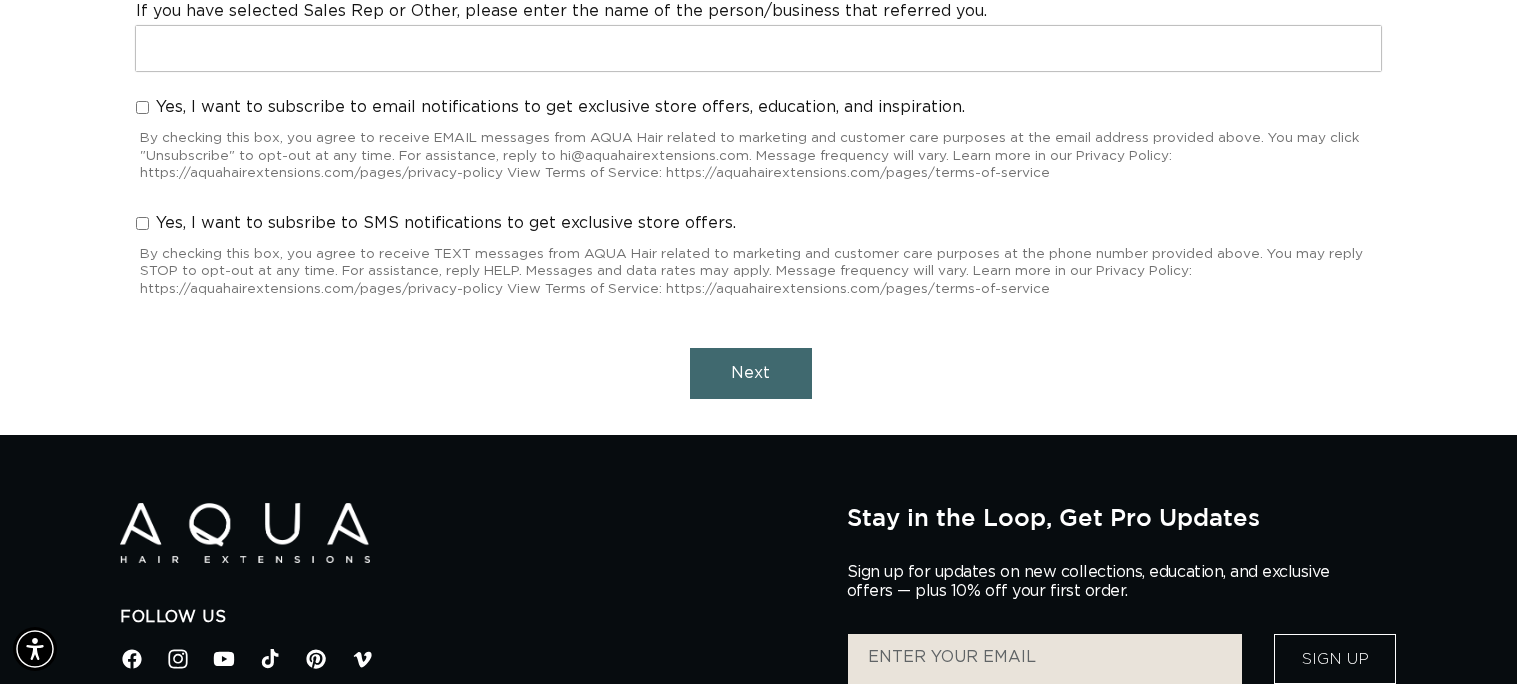 click on "Yes, I want to subsribe to SMS notifications to get exclusive store offers." at bounding box center (446, 223) 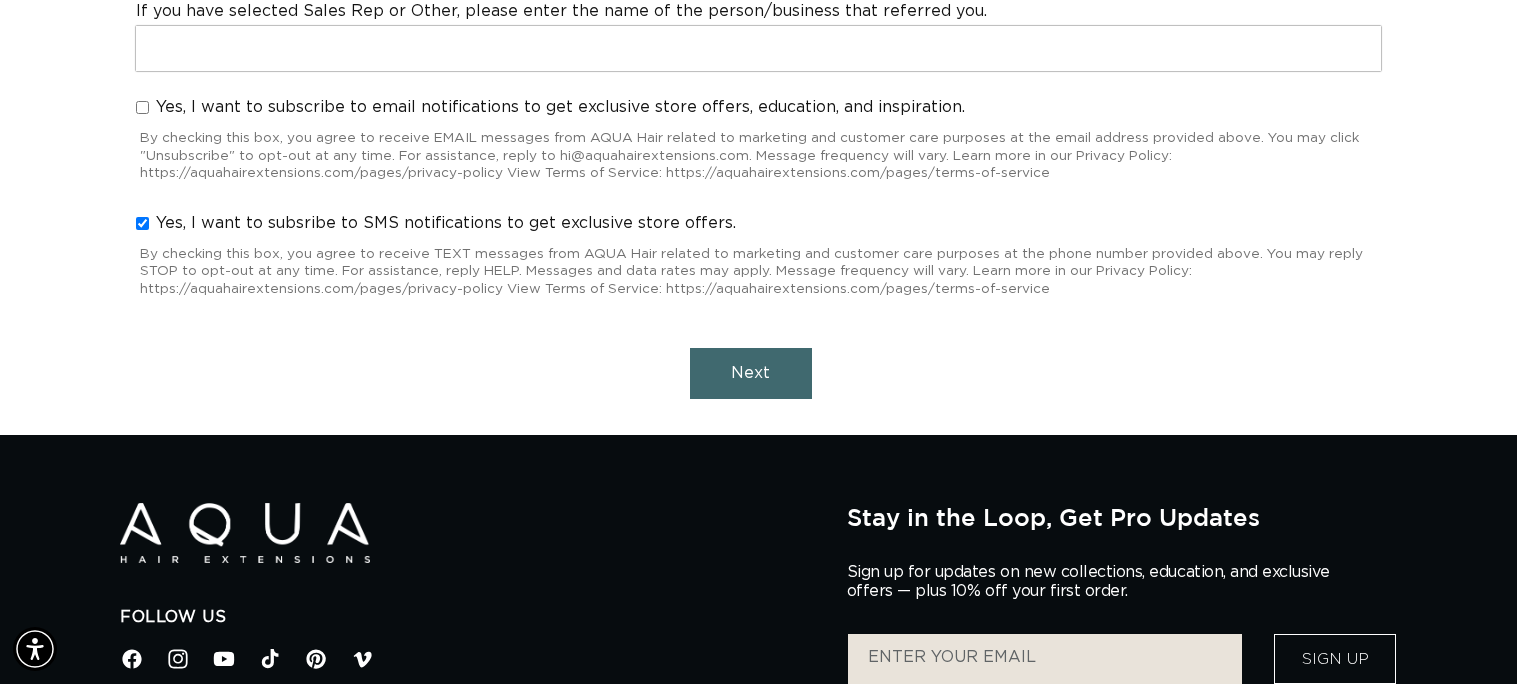 checkbox on "true" 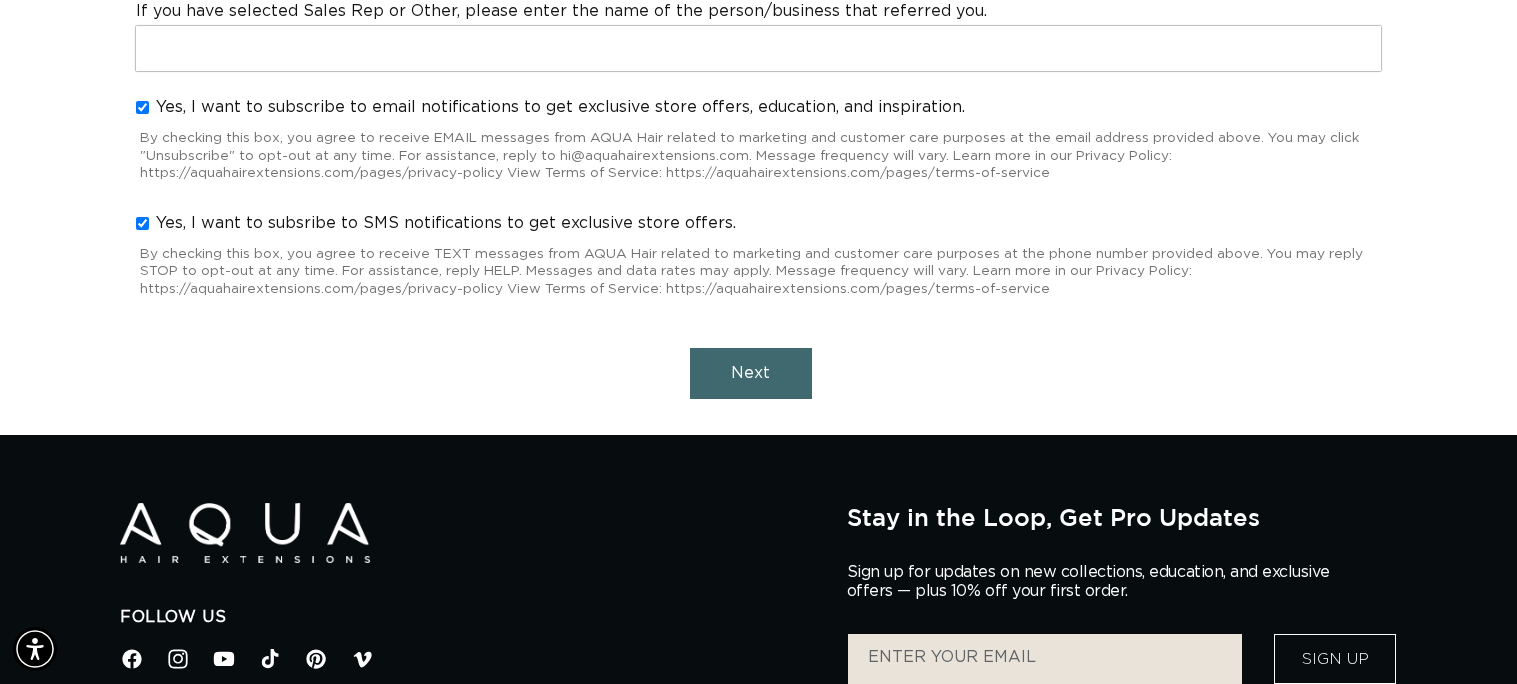 checkbox on "true" 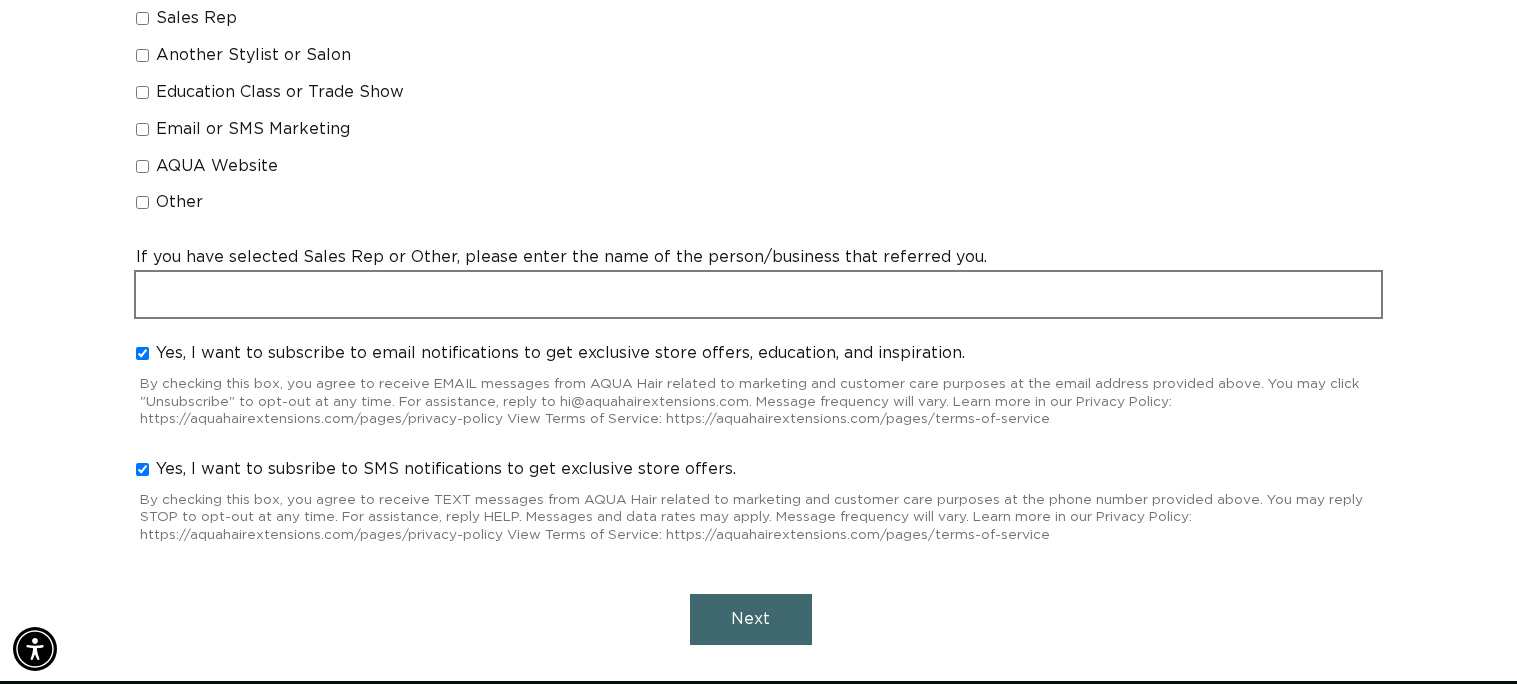 scroll, scrollTop: 1680, scrollLeft: 0, axis: vertical 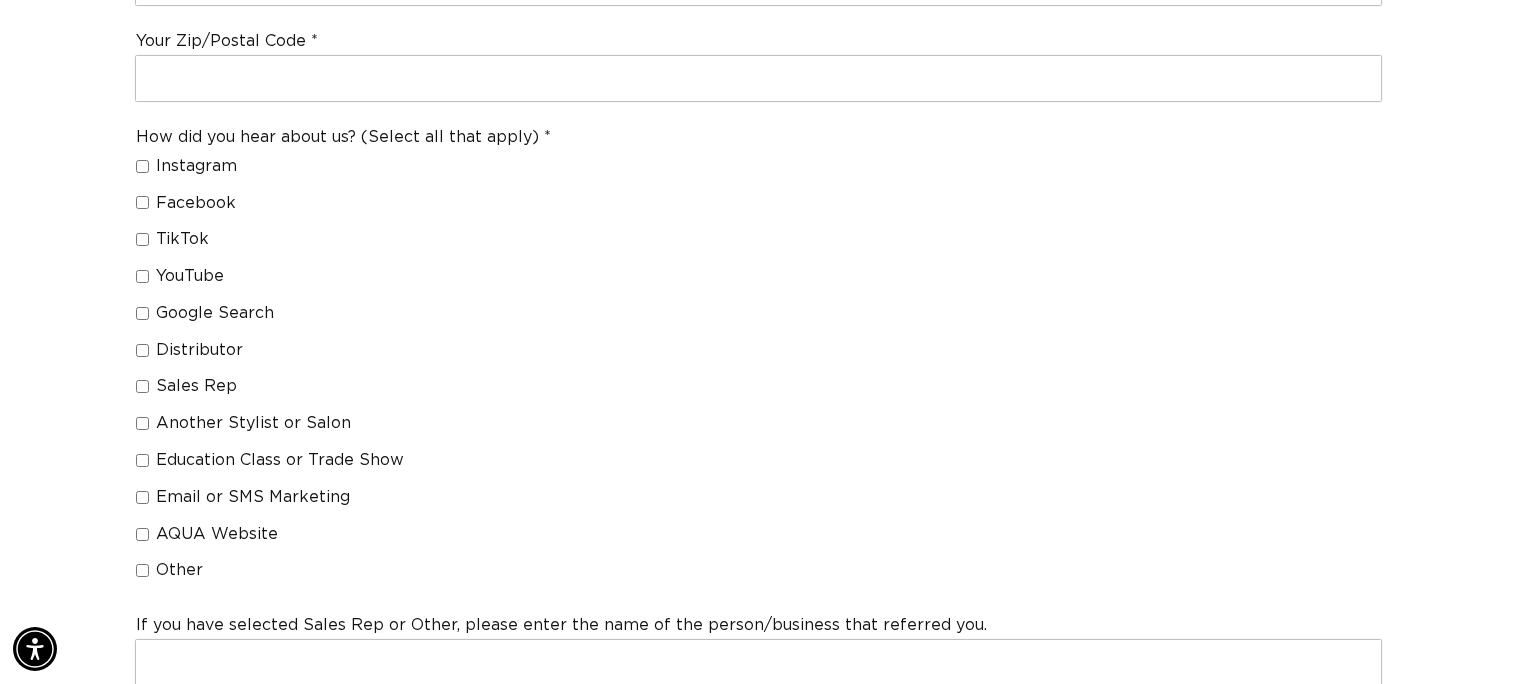 click on "TikTok" at bounding box center [182, 239] 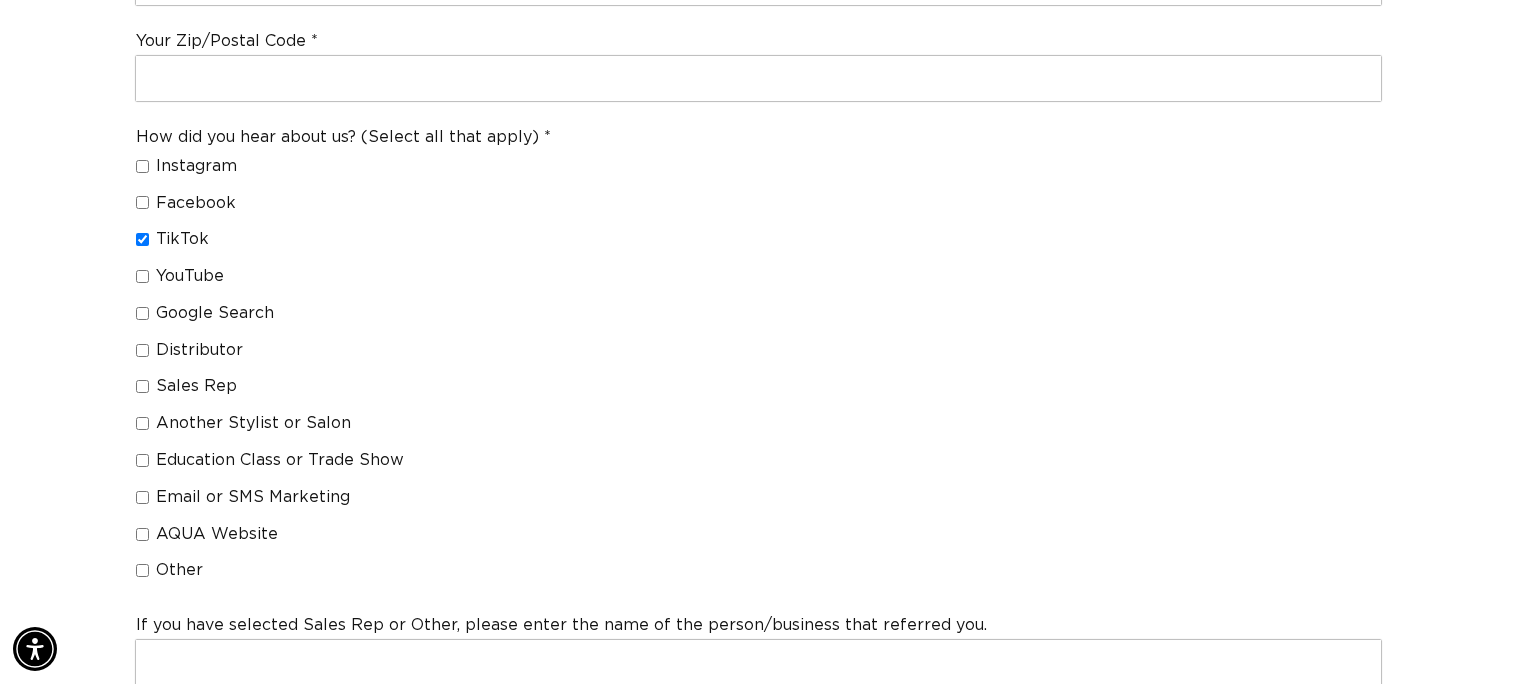 checkbox on "true" 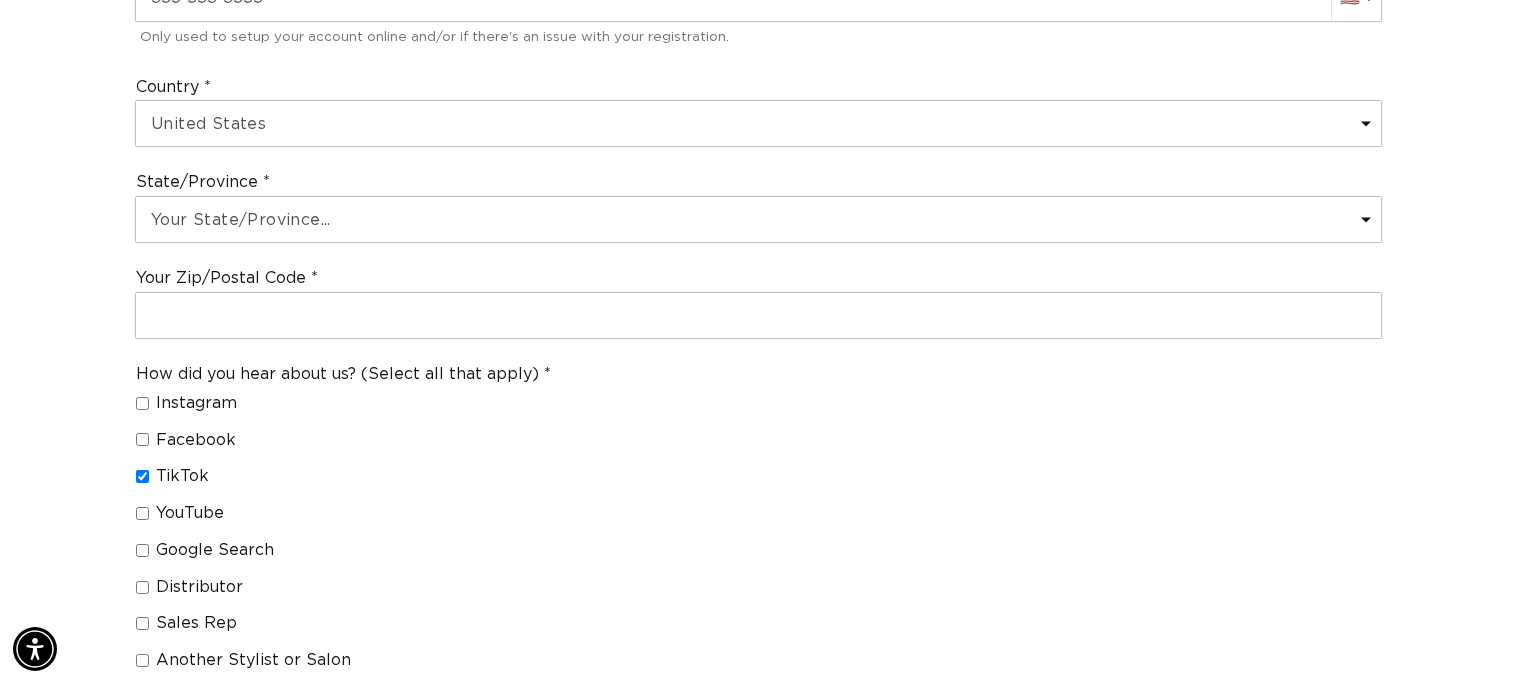 scroll, scrollTop: 1234, scrollLeft: 0, axis: vertical 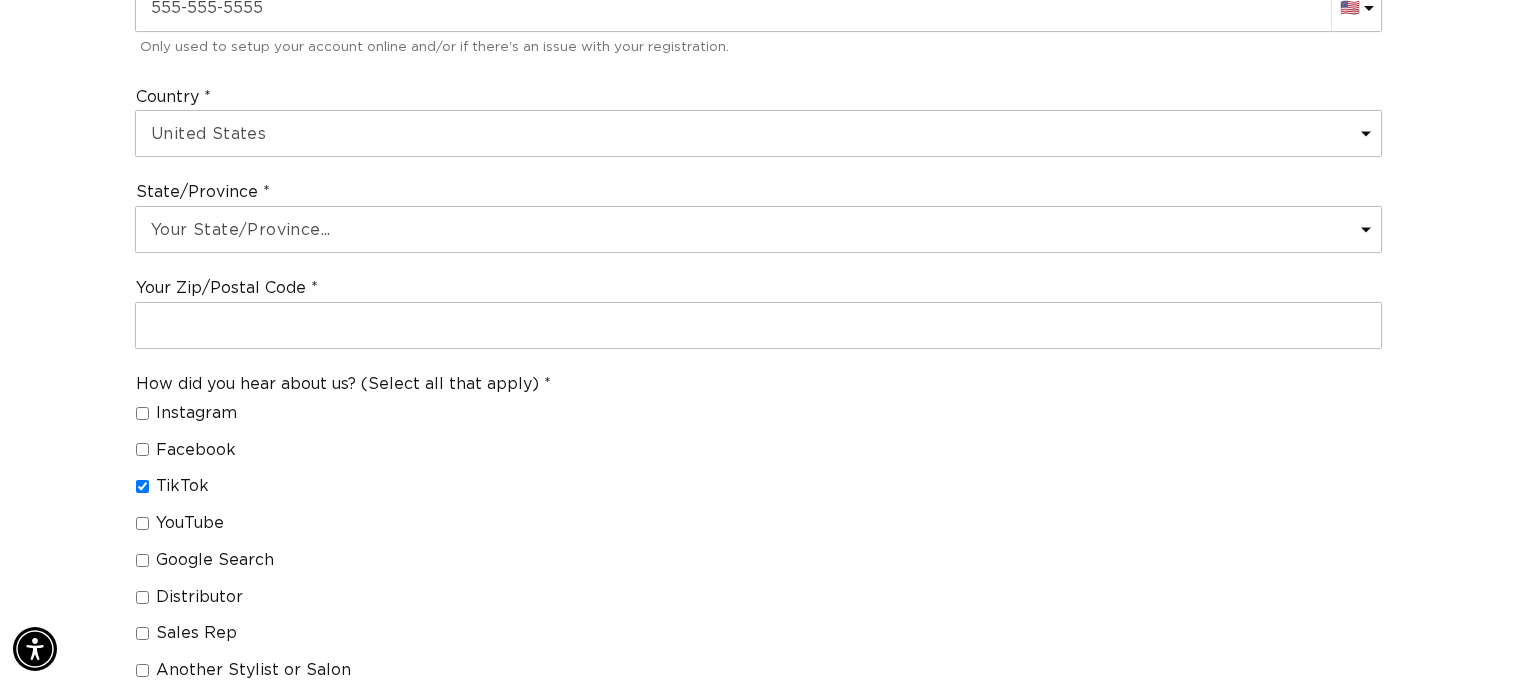 click on "Your Zip/Postal Code" at bounding box center [758, 313] 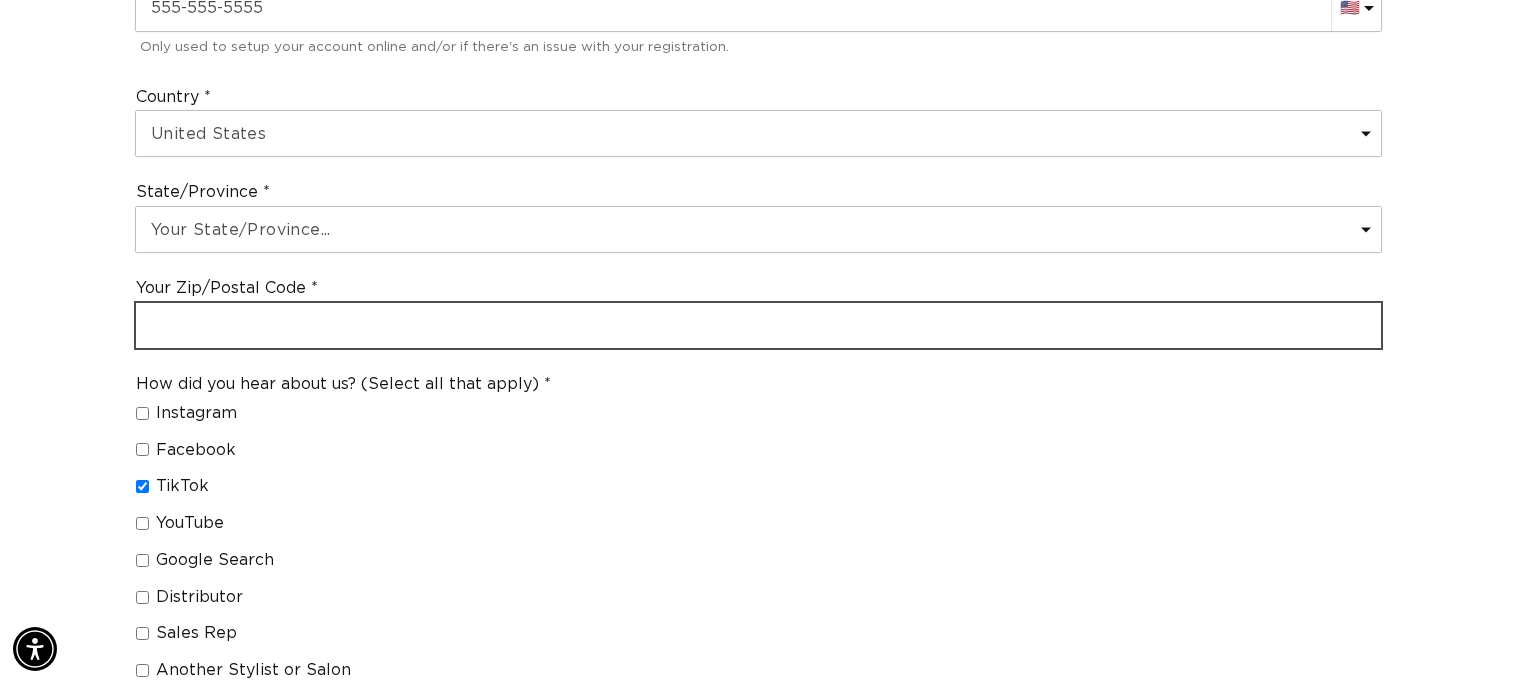 click at bounding box center [758, 325] 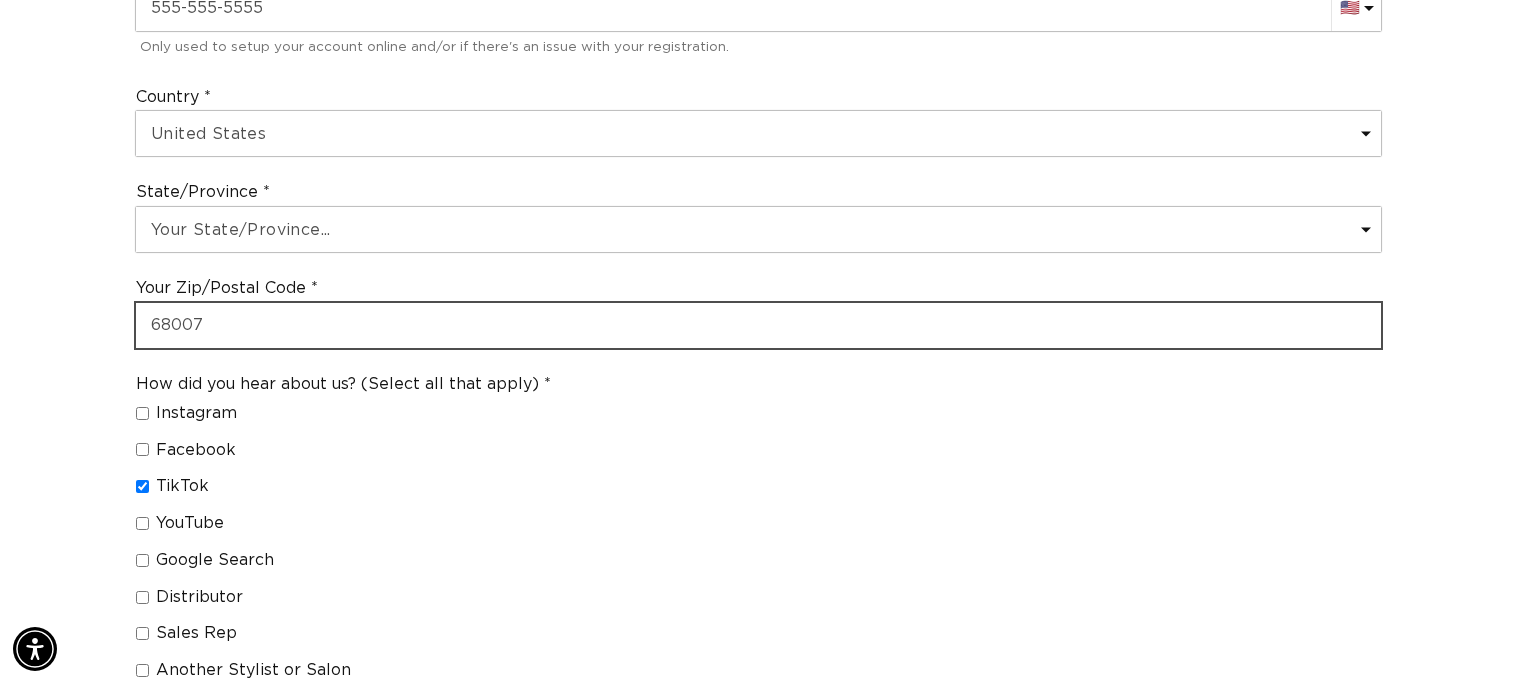 scroll, scrollTop: 0, scrollLeft: 0, axis: both 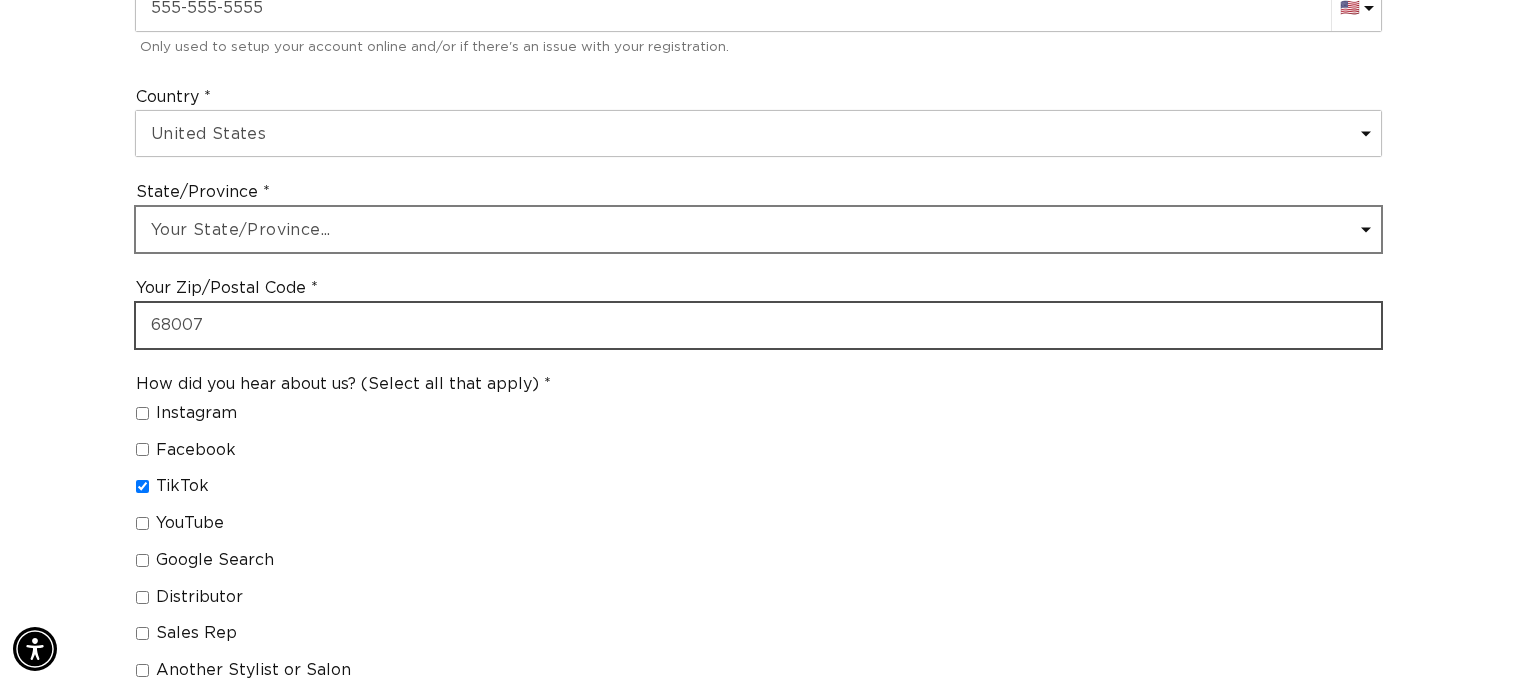 type on "68007" 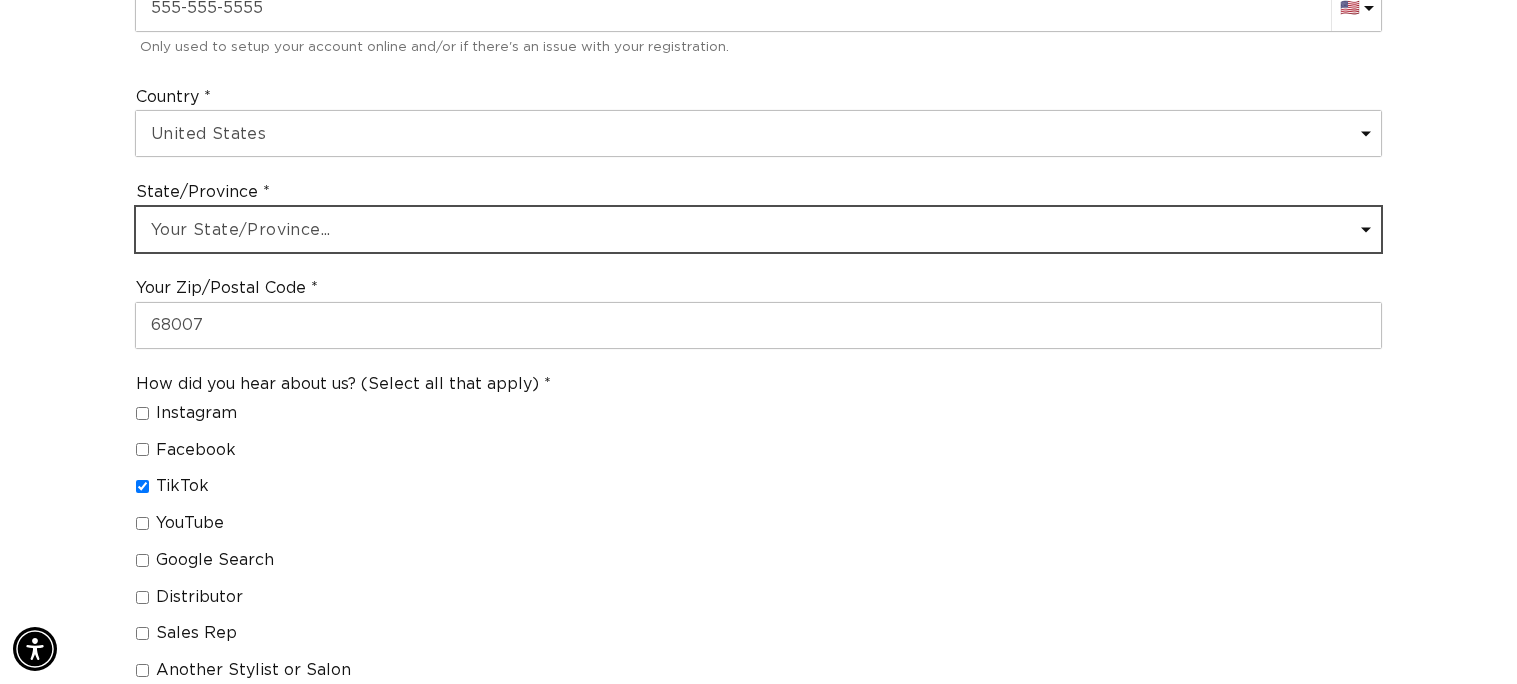 click on "Your State/Province... Alabama Alaska American Samoa Arizona Arkansas California Colorado Connecticut Delaware Washington DC Micronesia Florida Georgia Guam Hawaii Idaho Illinois Indiana Iowa Kansas Kentucky Louisiana Maine Marshall Islands Maryland Massachusetts Michigan Minnesota Mississippi Missouri Montana Nebraska Nevada New Hampshire New Jersey New Mexico New York North Carolina North Dakota Northern Mariana Islands Ohio Oklahoma Oregon Palau Pennsylvania Puerto Rico Rhode Island South Carolina South Dakota Tennessee Texas Utah Vermont U.S. Virgin Islands Virginia Washington West Virginia Wisconsin Wyoming Armed Forces Americas Armed Forces Europe Armed Forces Pacific" at bounding box center [758, 229] 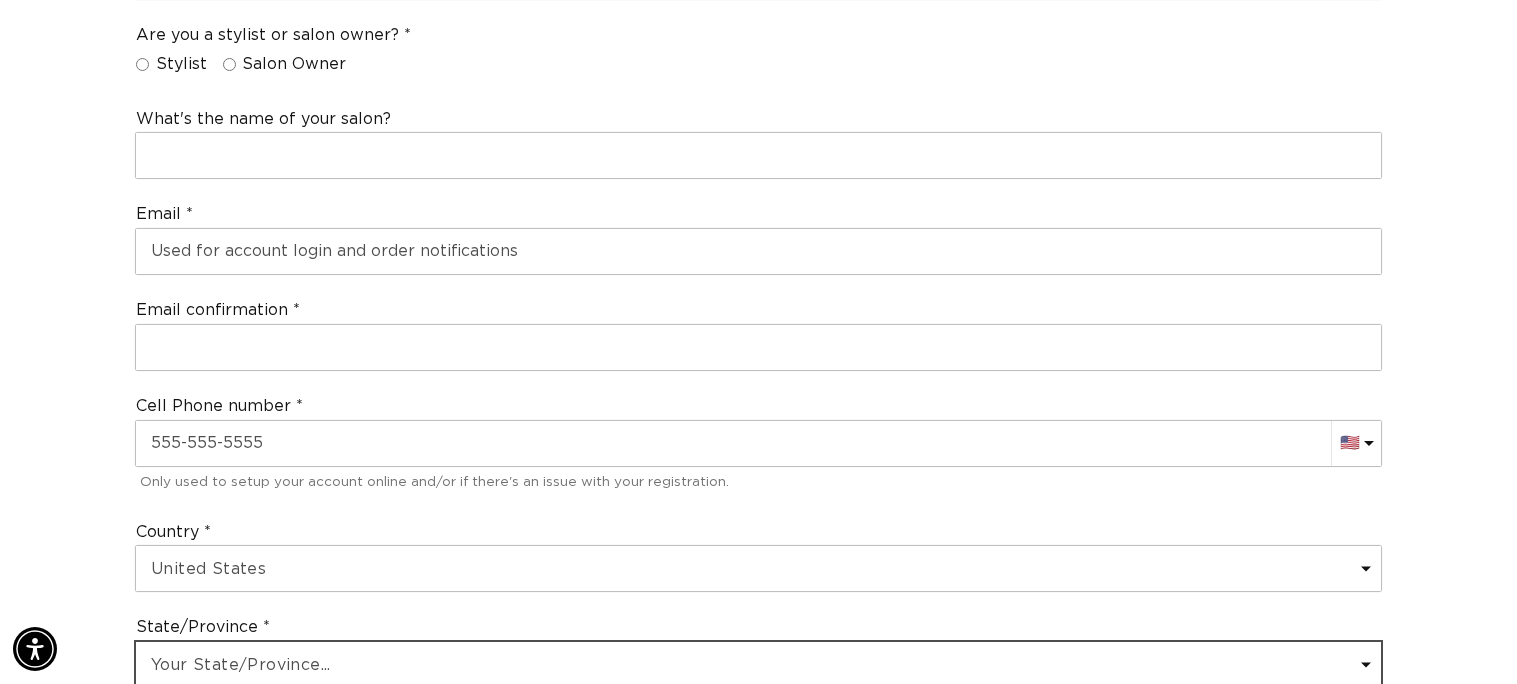 scroll, scrollTop: 766, scrollLeft: 0, axis: vertical 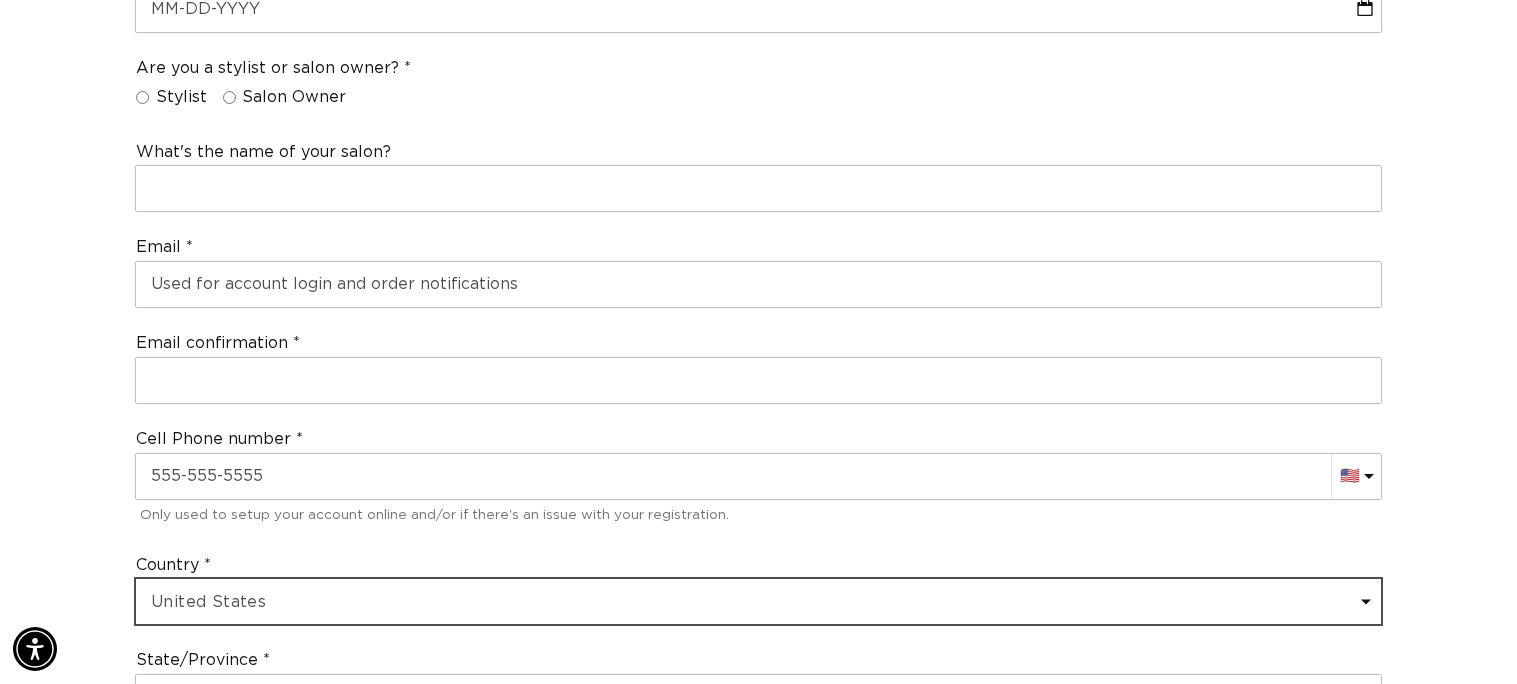 click on "Your Country United States Canada Afghanistan Åland Islands Albania Algeria Andorra Angola Anguilla Antigua & Barbuda Argentina Armenia Aruba Ascension Island Australia Austria Azerbaijan Bahamas Bahrain Bangladesh Barbados Belarus Belgium Belize Benin Bermuda Bhutan Bolivia Bosnia & Herzegovina Botswana Brazil British Indian Ocean Territory British Virgin Islands Brunei Bulgaria Burkina Faso Burundi Cambodia Cameroon Cape Verde Caribbean Netherlands Cayman Islands Central African Republic Chad Chile China Christmas Island Cocos (Keeling) Islands Colombia Comoros Congo - Brazzaville Congo - Kinshasa Cook Islands Costa Rica Croatia Curaçao Cyprus Czechia Côte d’Ivoire Denmark Djibouti Dominica Dominican Republic Ecuador Egypt El Salvador Equatorial Guinea Eritrea Estonia Eswatini Ethiopia Falkland Islands Faroe Islands Fiji Finland France French Guiana French Polynesia French Southern Territories Gabon Gambia Georgia Germany Ghana Gibraltar Greece Greenland Grenada Guadeloupe Guatemala Guernsey Guinea" at bounding box center (758, 601) 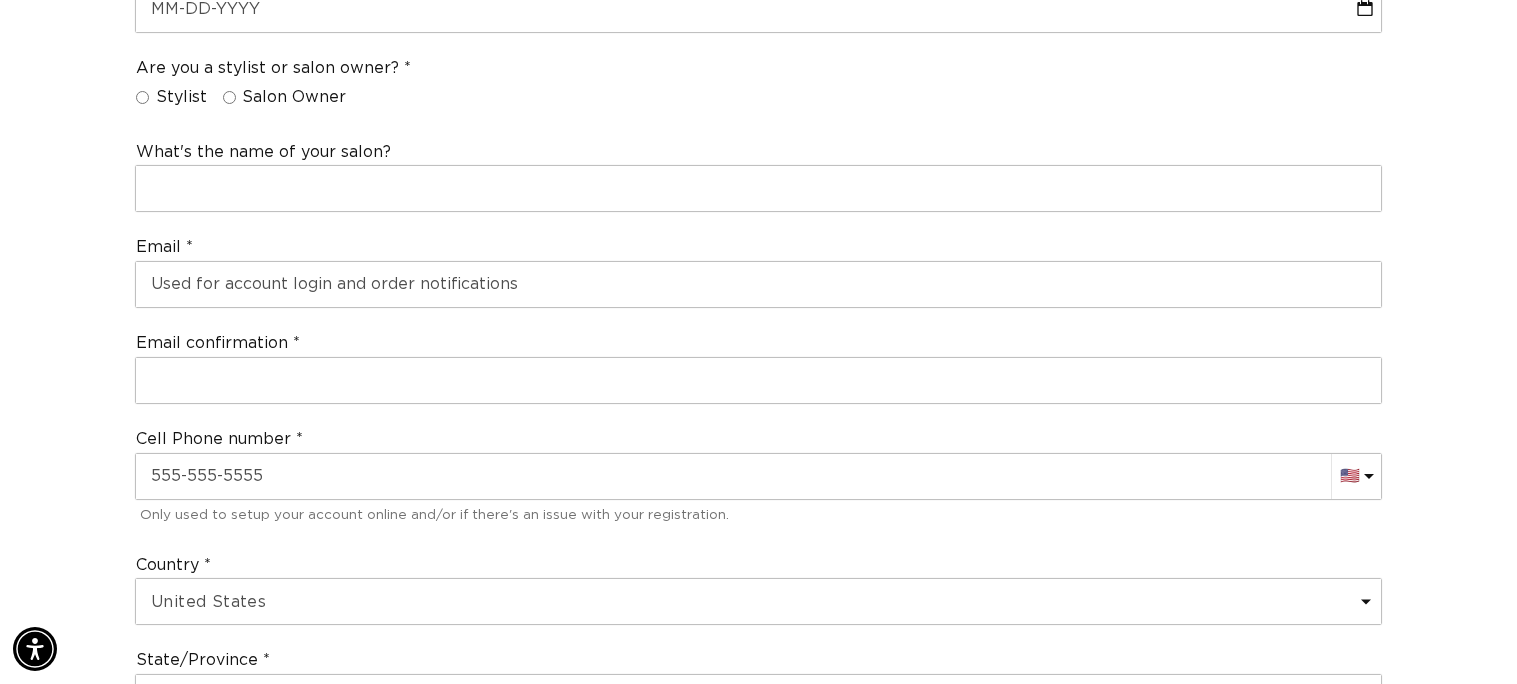 click on "hi@example.com
Please contact  hi@example.com  with any questions or concerns. Please do not share your professional account login with a client , or it may be disabled and any store credits or benefits you have available will also be disabled.
Step 1 of 2 Professional Registration First name Last name  Birthday Are you a stylist or salon owner? Stylist Salon Owner What's the name of your salon? Email Email confirmation Cell Phone number AC (+247)  Afghanistan (+93) 🇦🇫 Albania (+355) 🇦🇱 Algeria (+213) 🇩🇿 American Samoa (+1) 🇦🇸 Andorra (+376) 🇦🇩 Angola (+244) 🇦🇴 Anguilla (+1) 🇦🇮 Antigua and Barbuda (+1) 🇦🇬 Argentina (+54) 🇦🇷 Armenia (+374) 🇦🇲 Canada (+1) 🇨🇦" at bounding box center (758, 601) 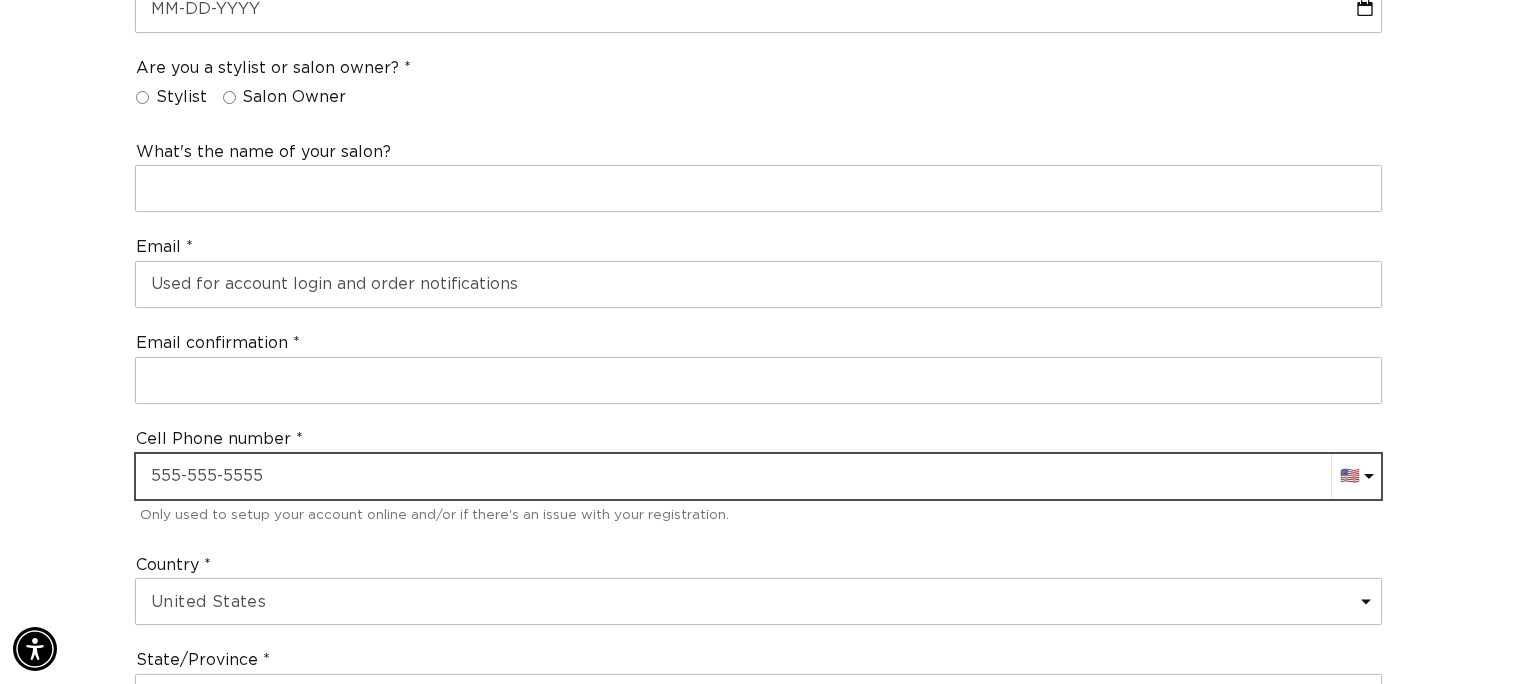 click at bounding box center [758, 476] 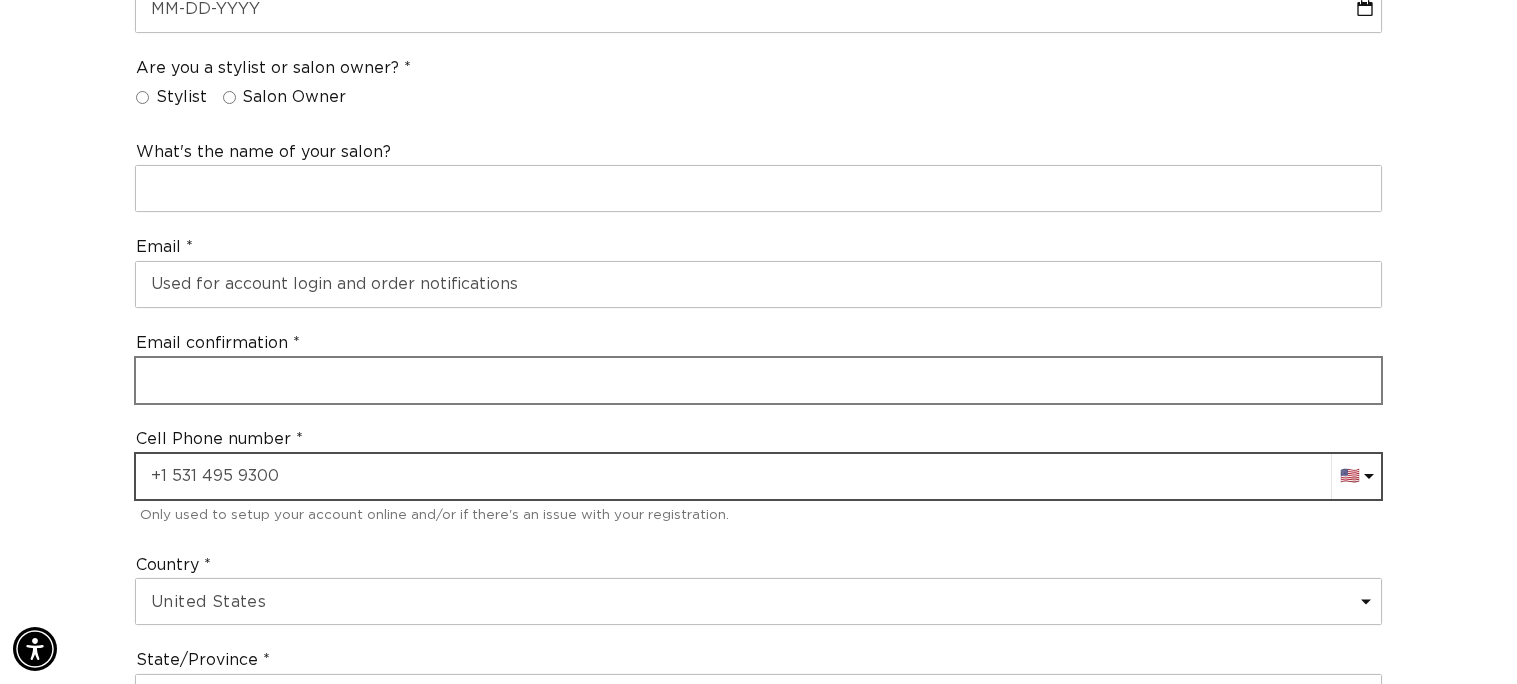 scroll, scrollTop: 0, scrollLeft: 2749, axis: horizontal 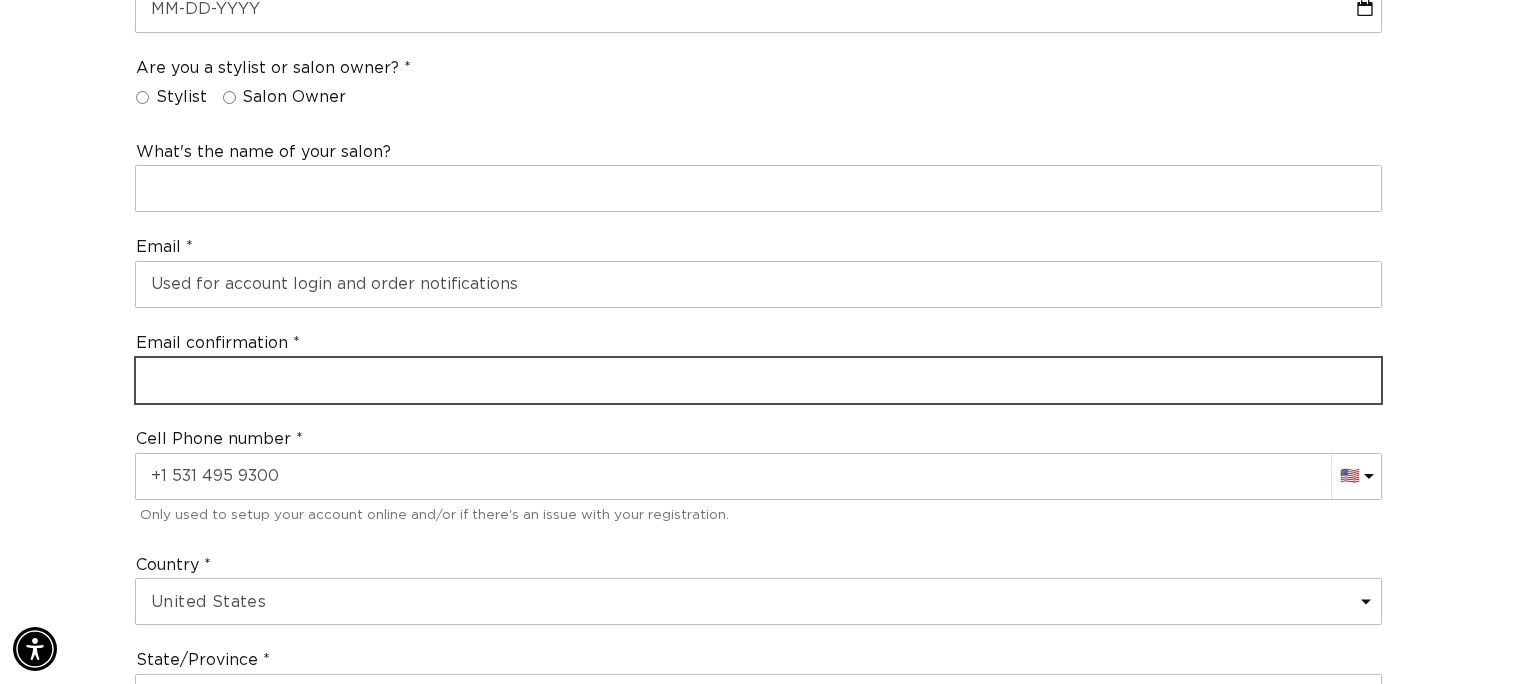 click at bounding box center [758, 380] 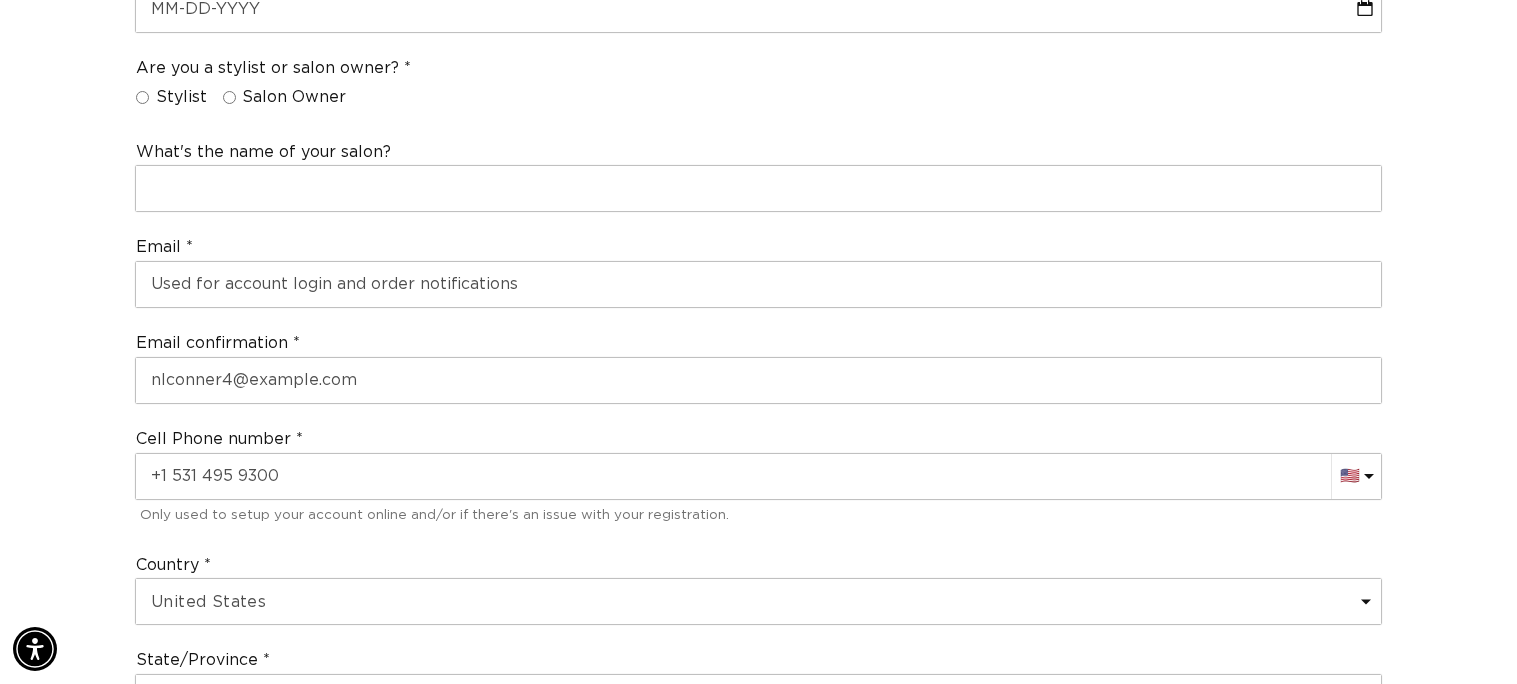 type on "[NAME]" 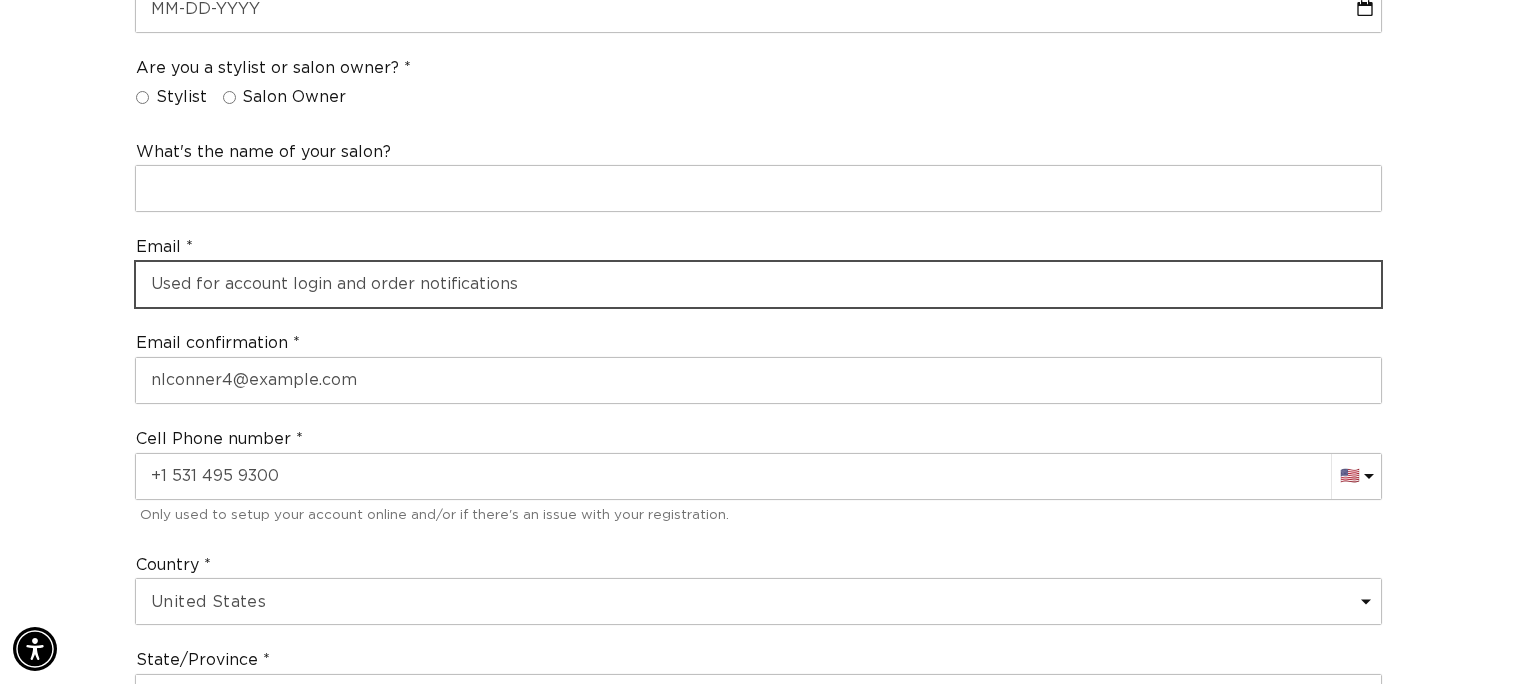 type on "nlconner4@example.com" 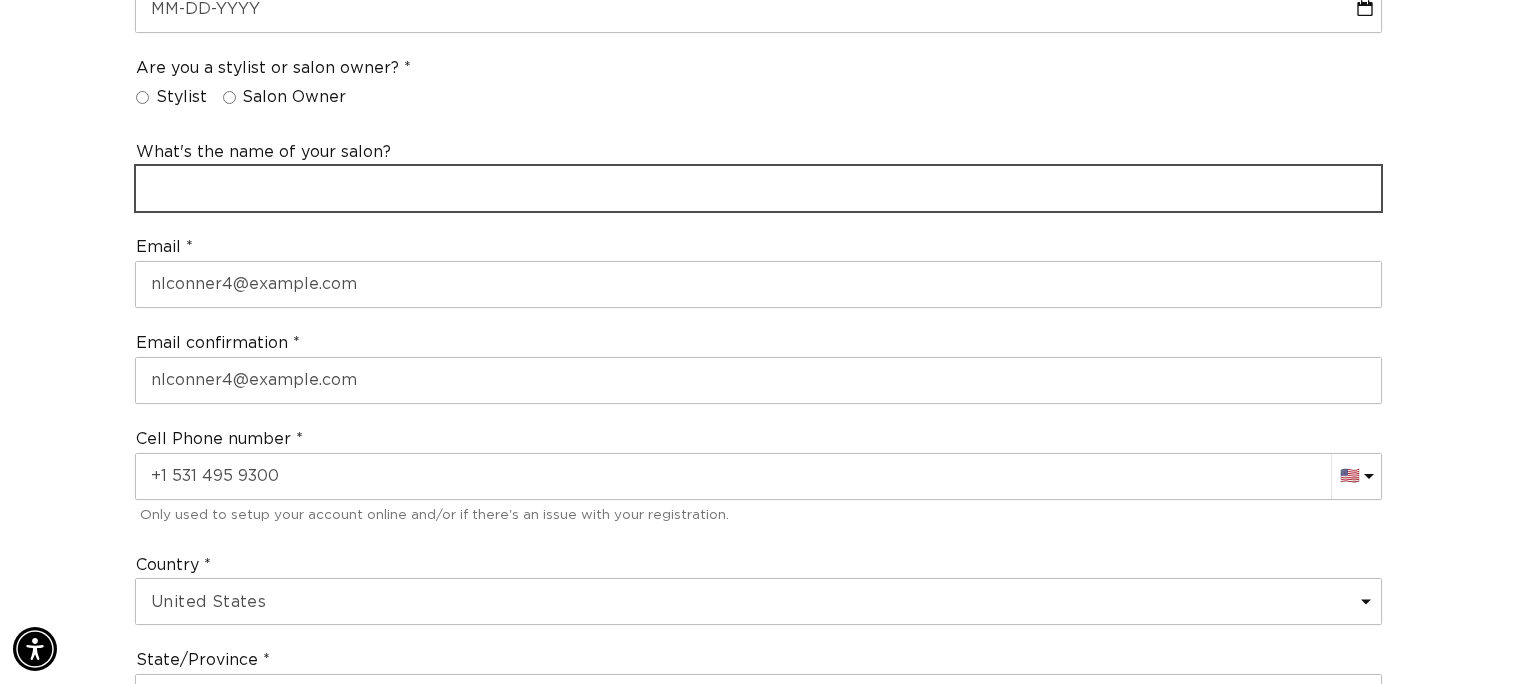 scroll, scrollTop: 0, scrollLeft: 0, axis: both 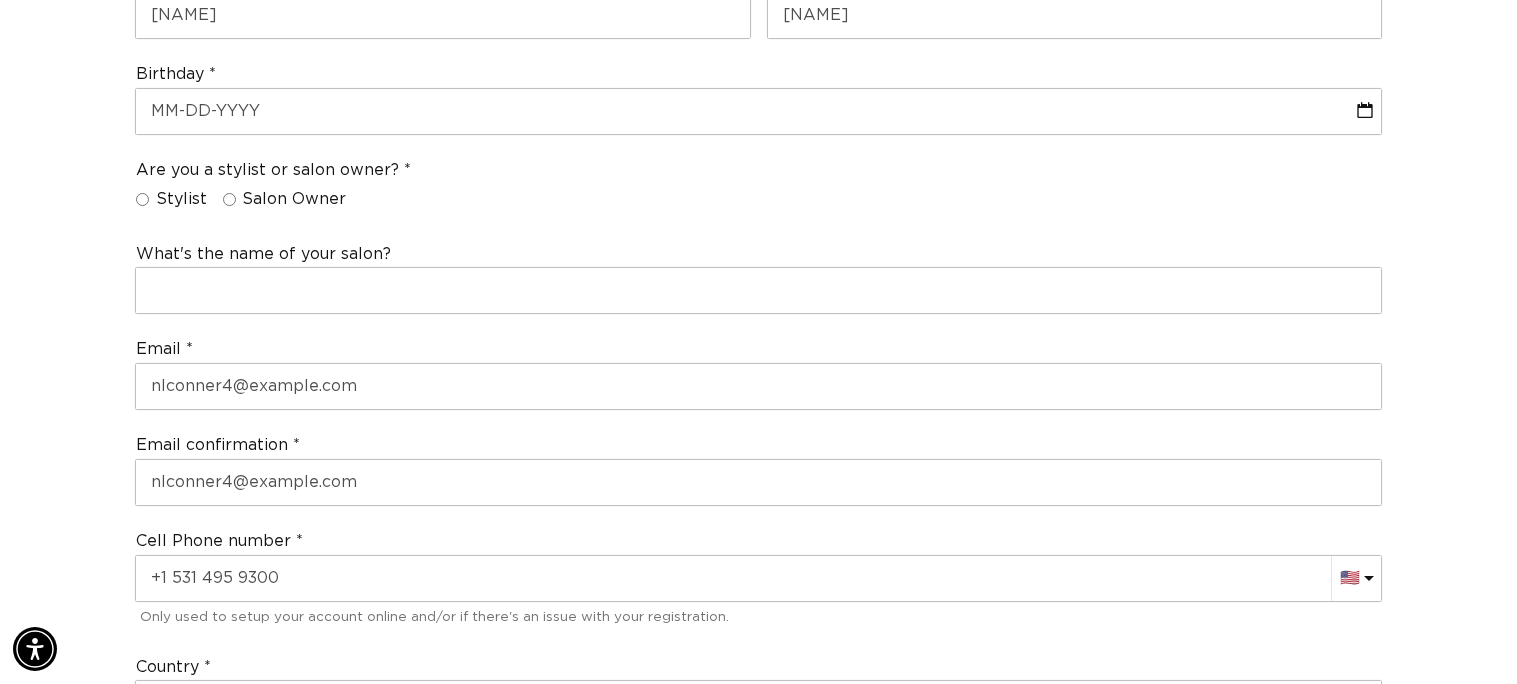 click on "Are you a stylist or salon owner? Stylist Salon Owner" at bounding box center (758, 189) 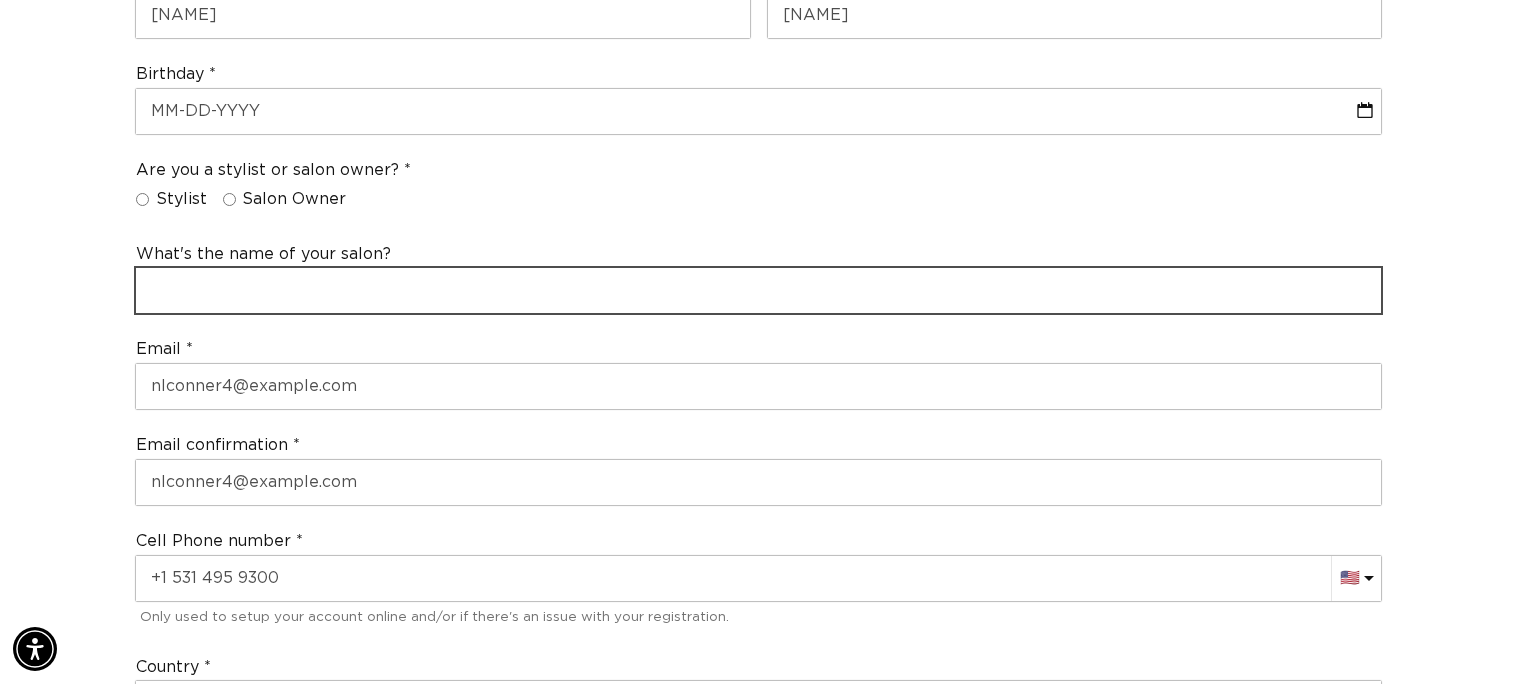 click at bounding box center [758, 290] 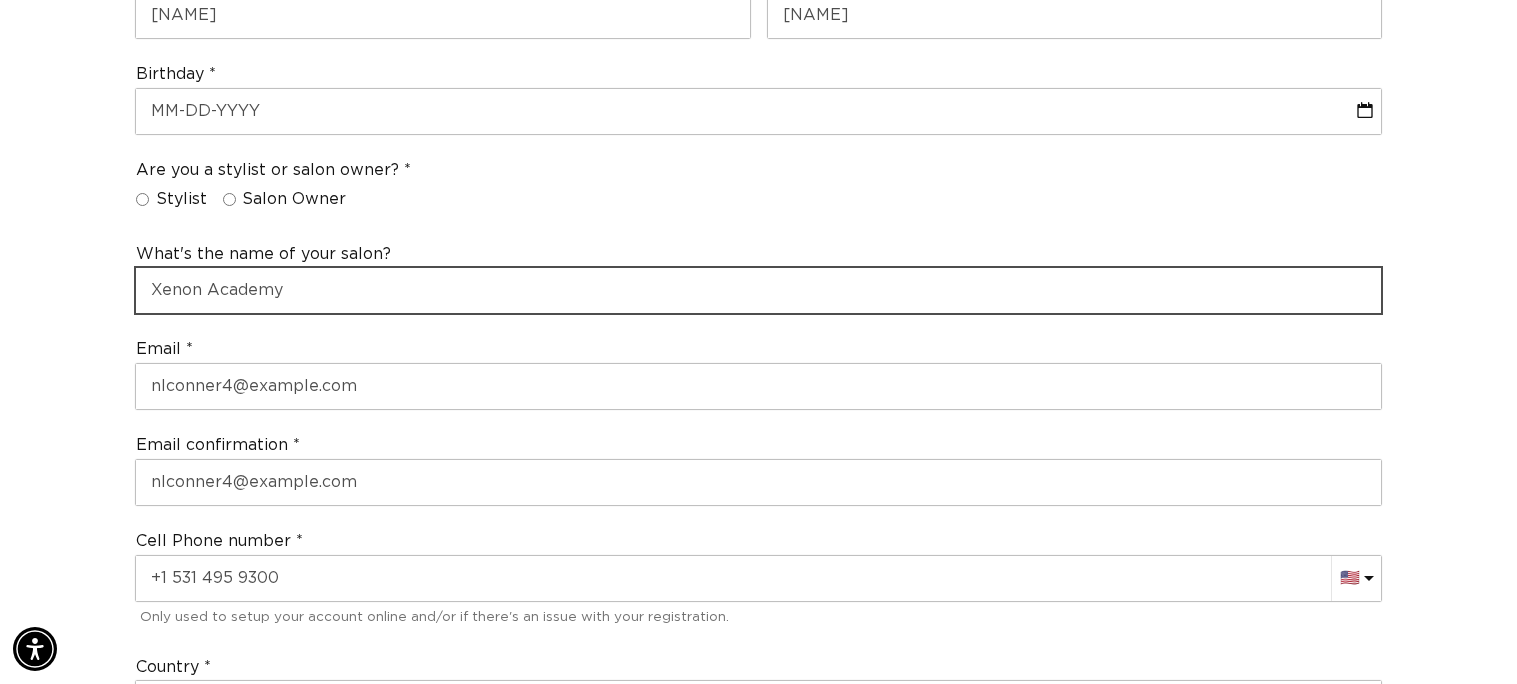 scroll, scrollTop: 0, scrollLeft: 0, axis: both 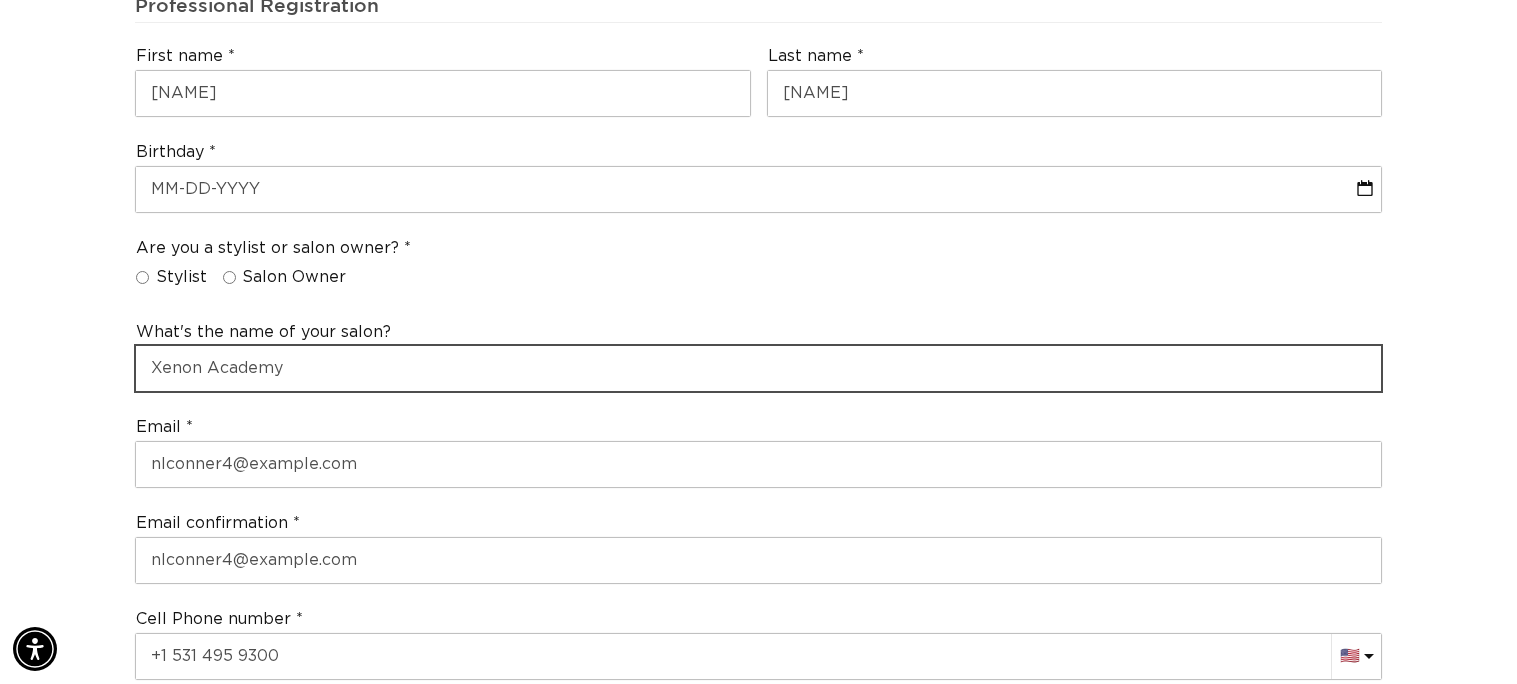 type on "Xenon Academy" 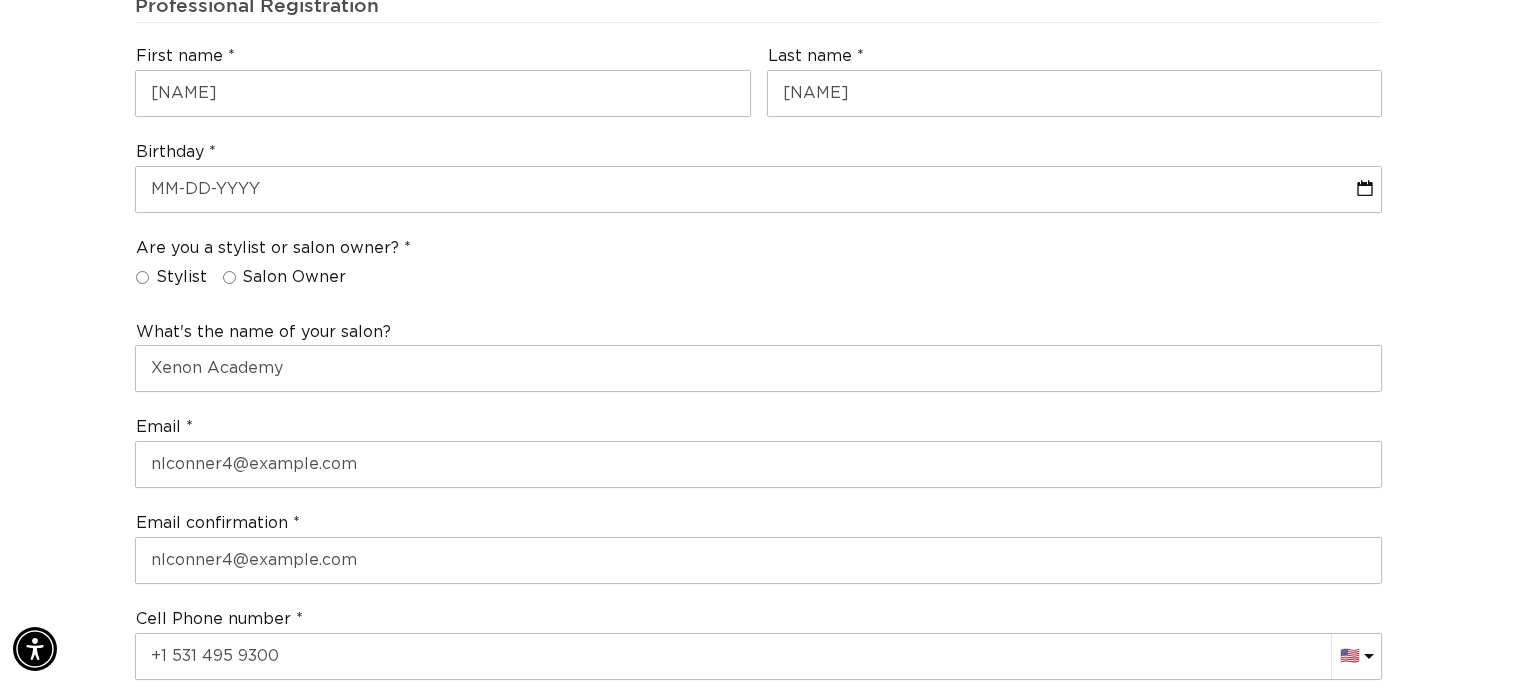 click on "Salon Owner" at bounding box center (285, 277) 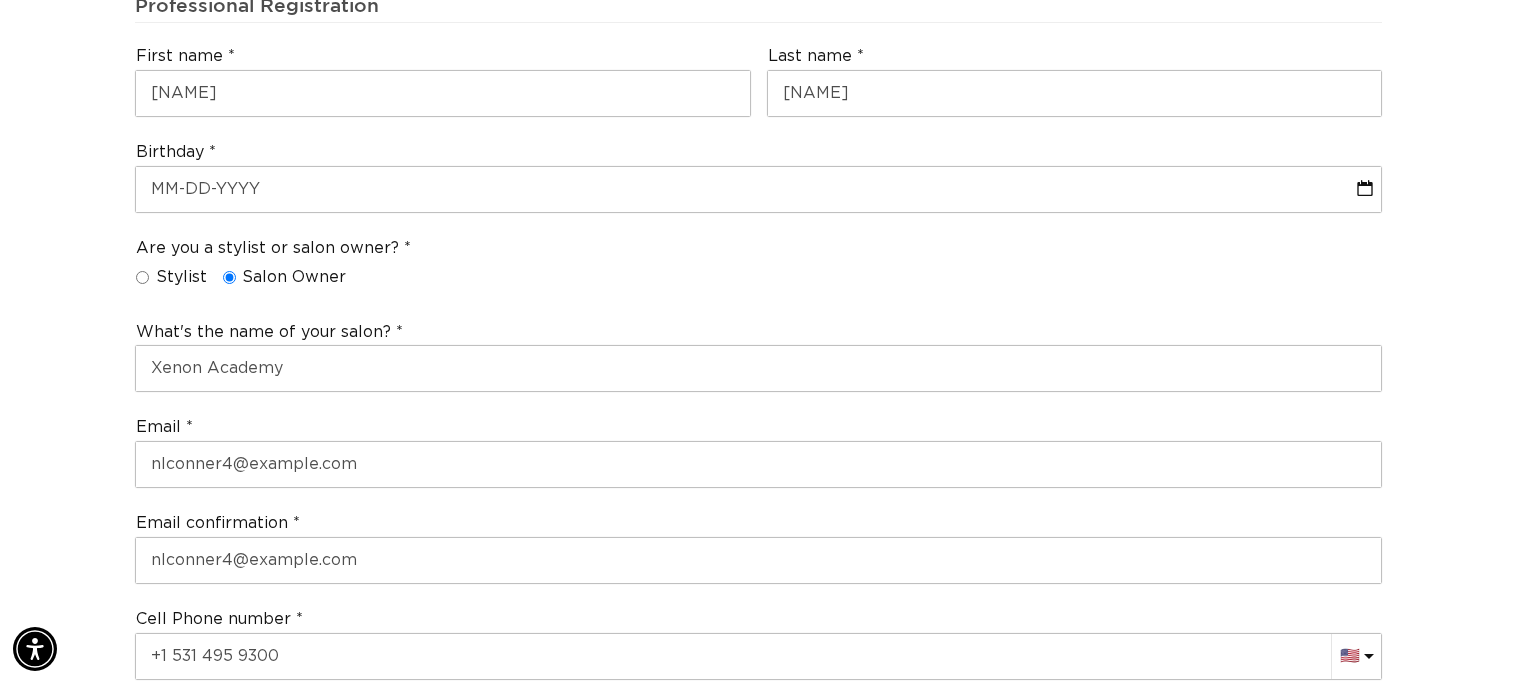 click on "Stylist" at bounding box center [181, 277] 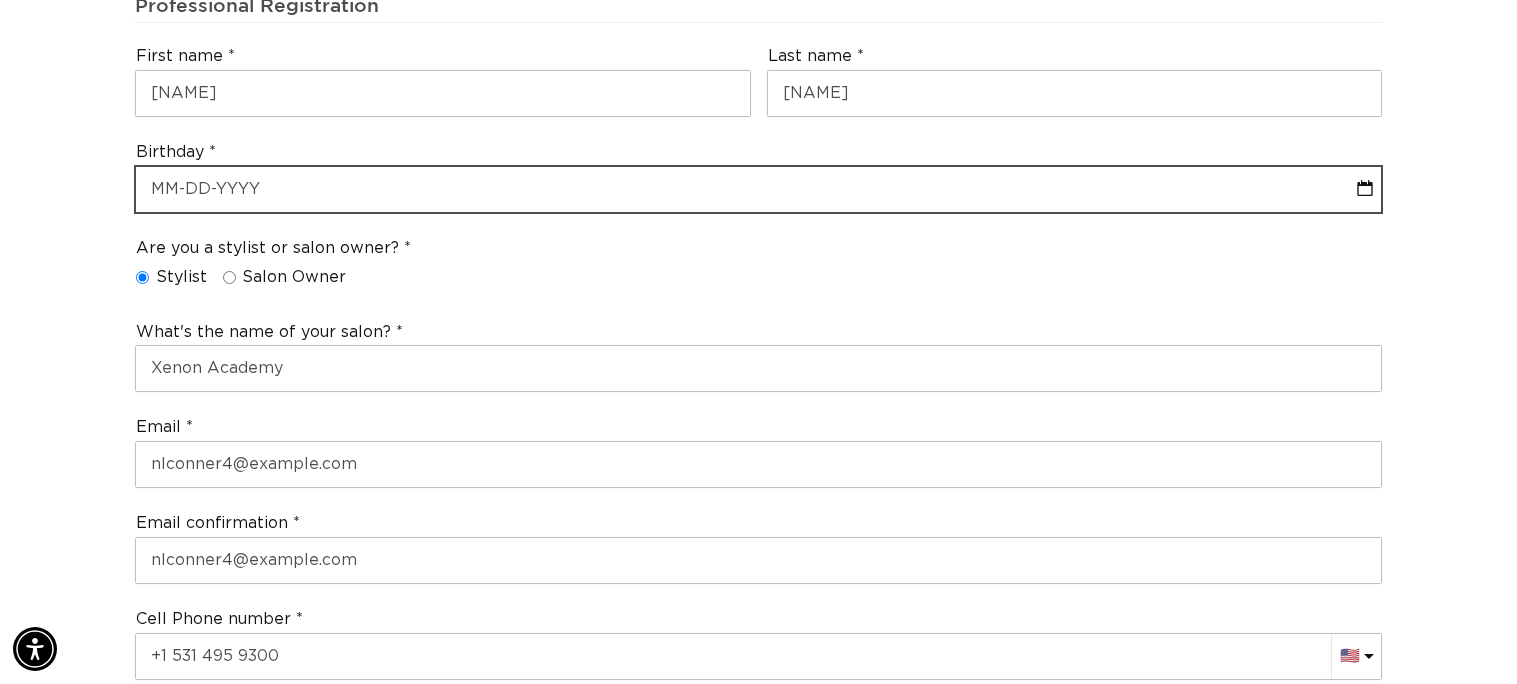 click at bounding box center [758, 189] 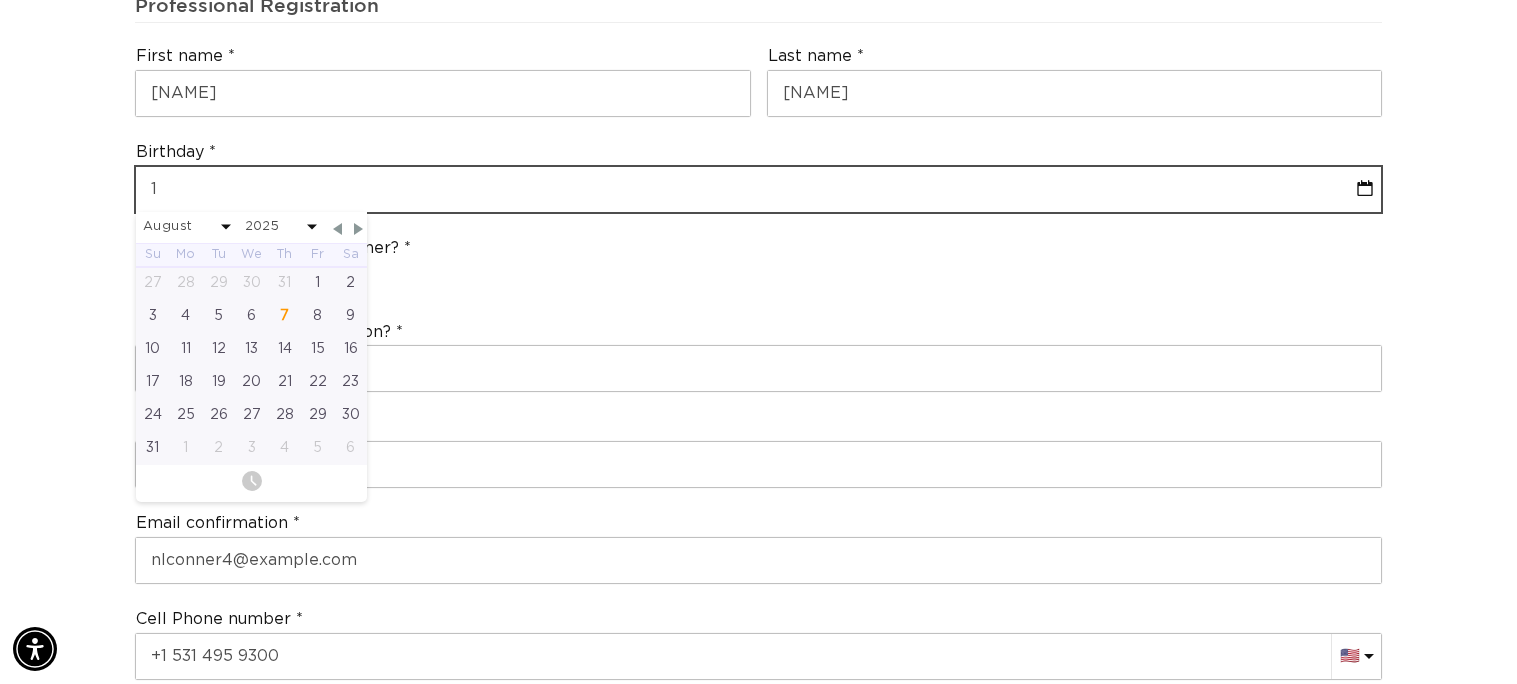 type on "10" 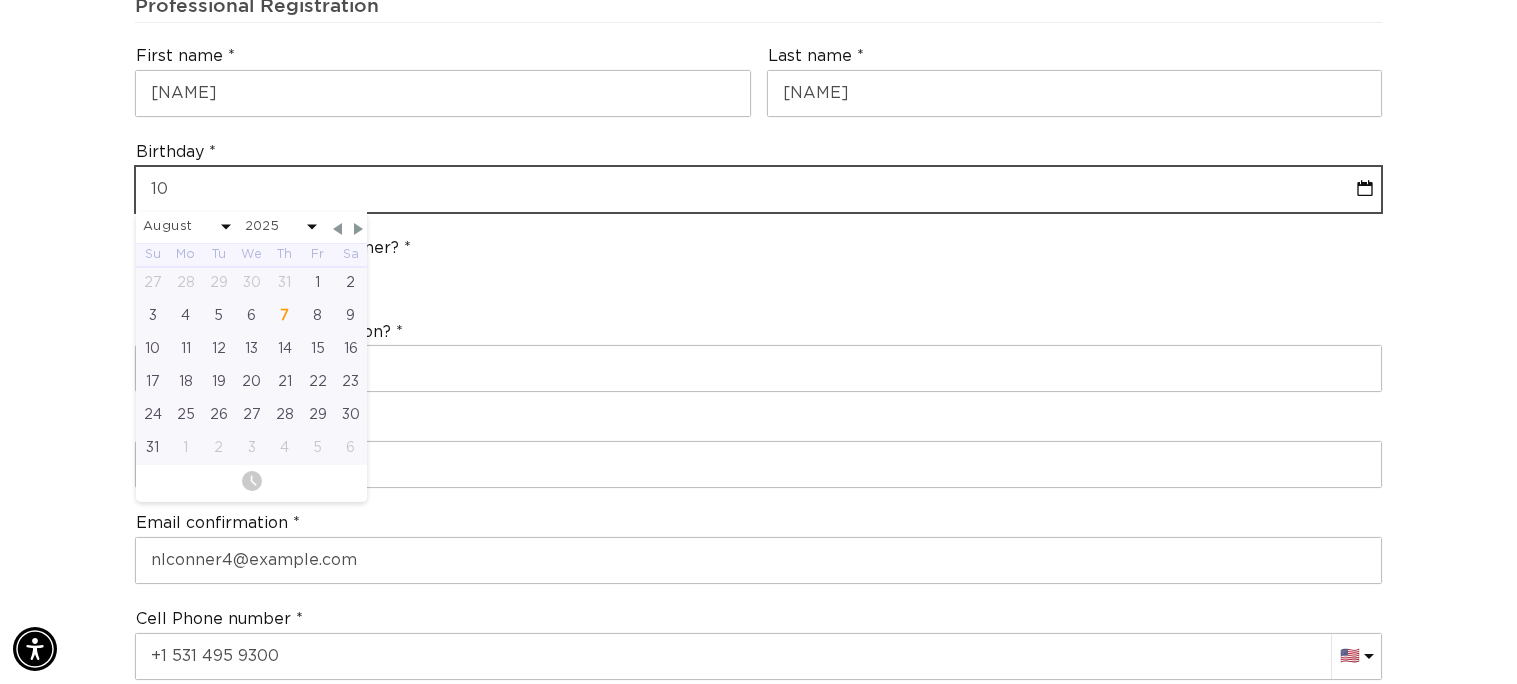 select on "7" 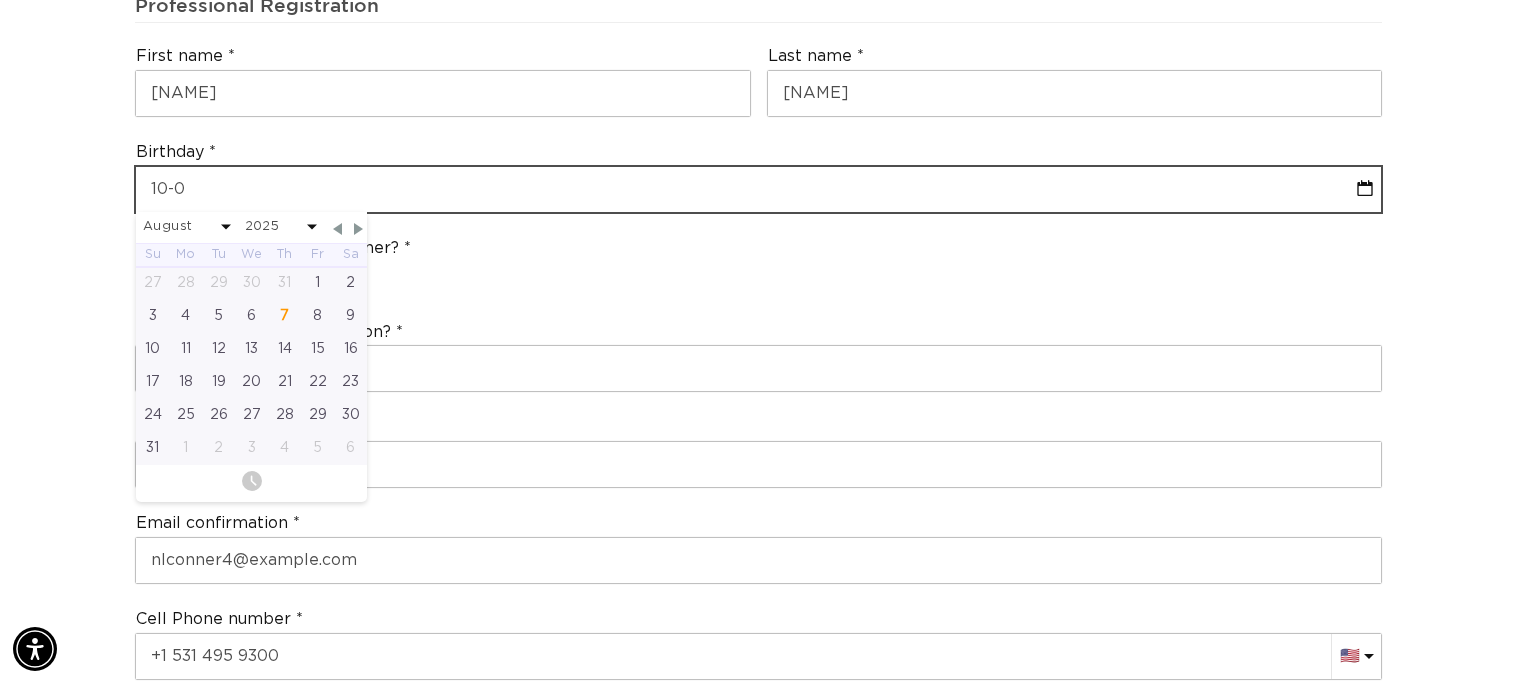 select on "7" 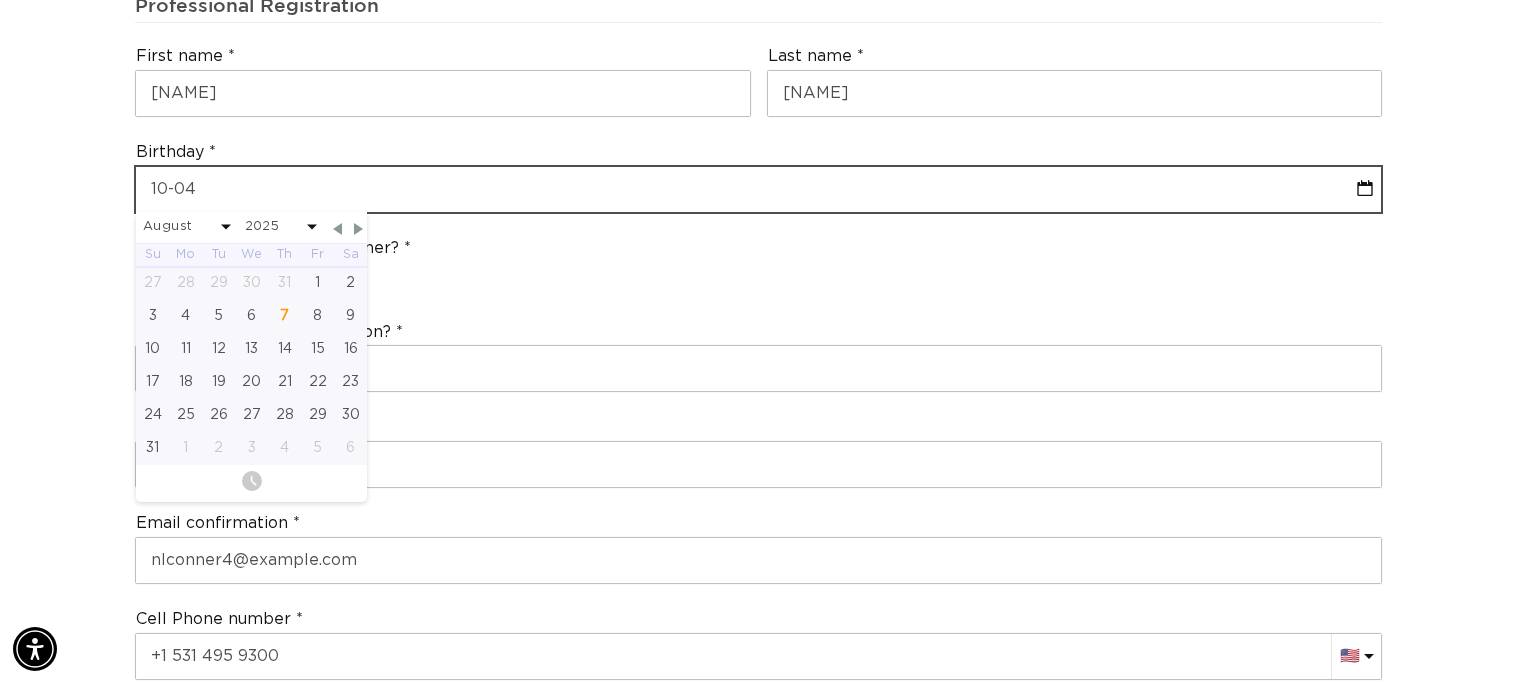 select on "7" 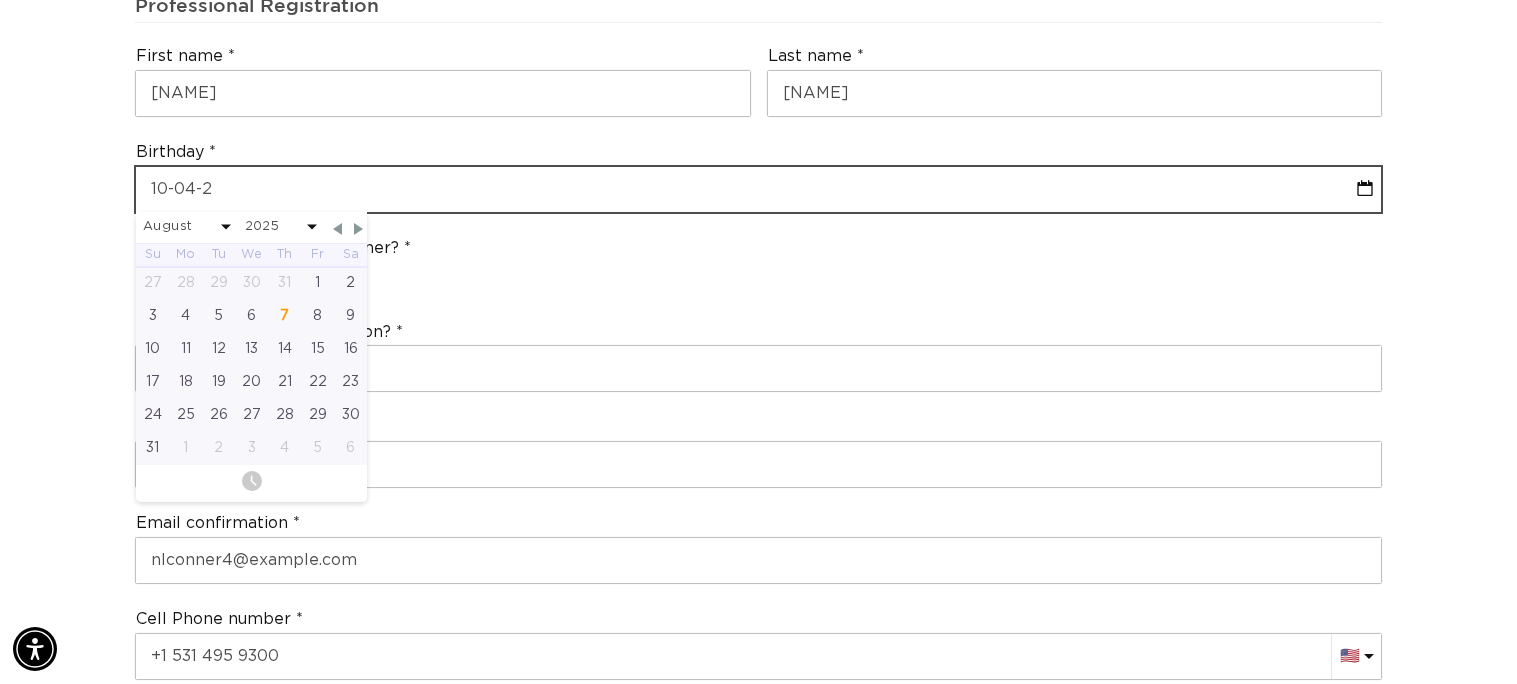 select on "7" 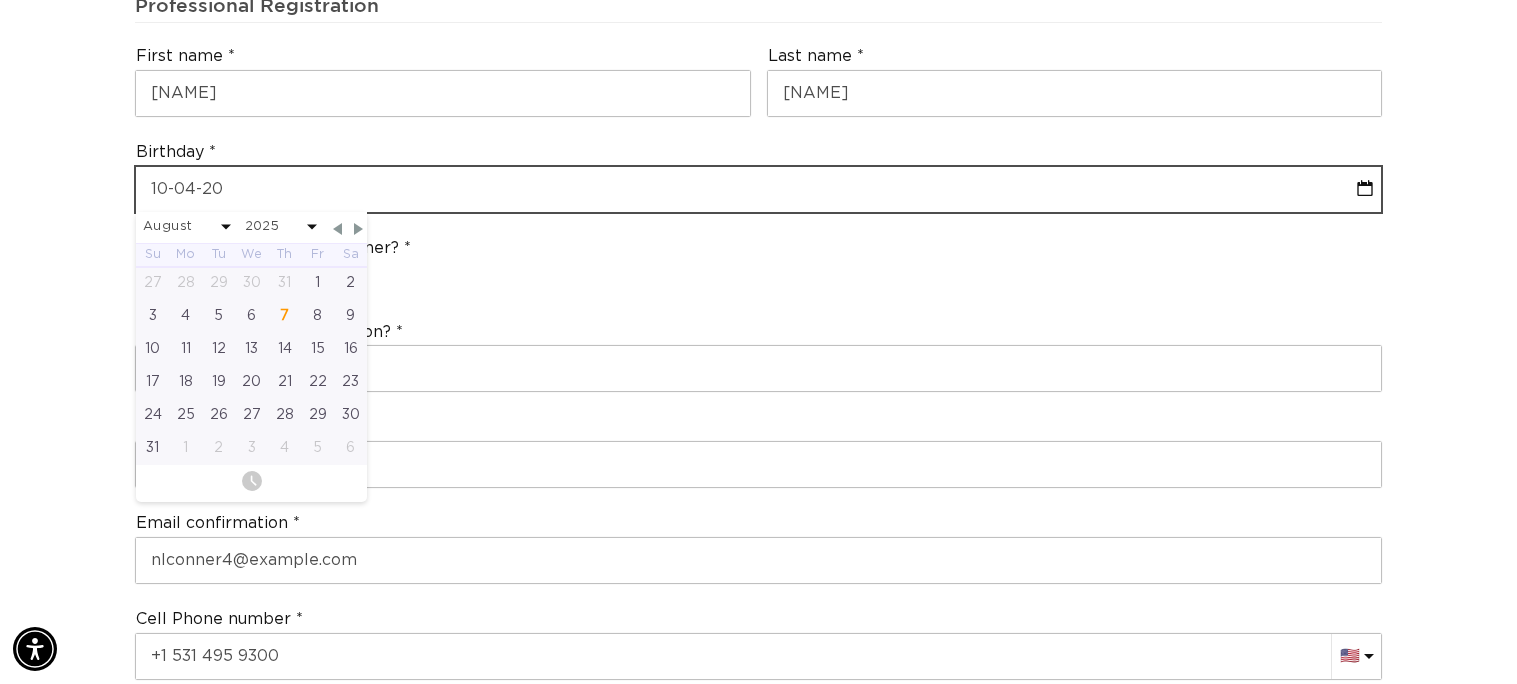 select on "7" 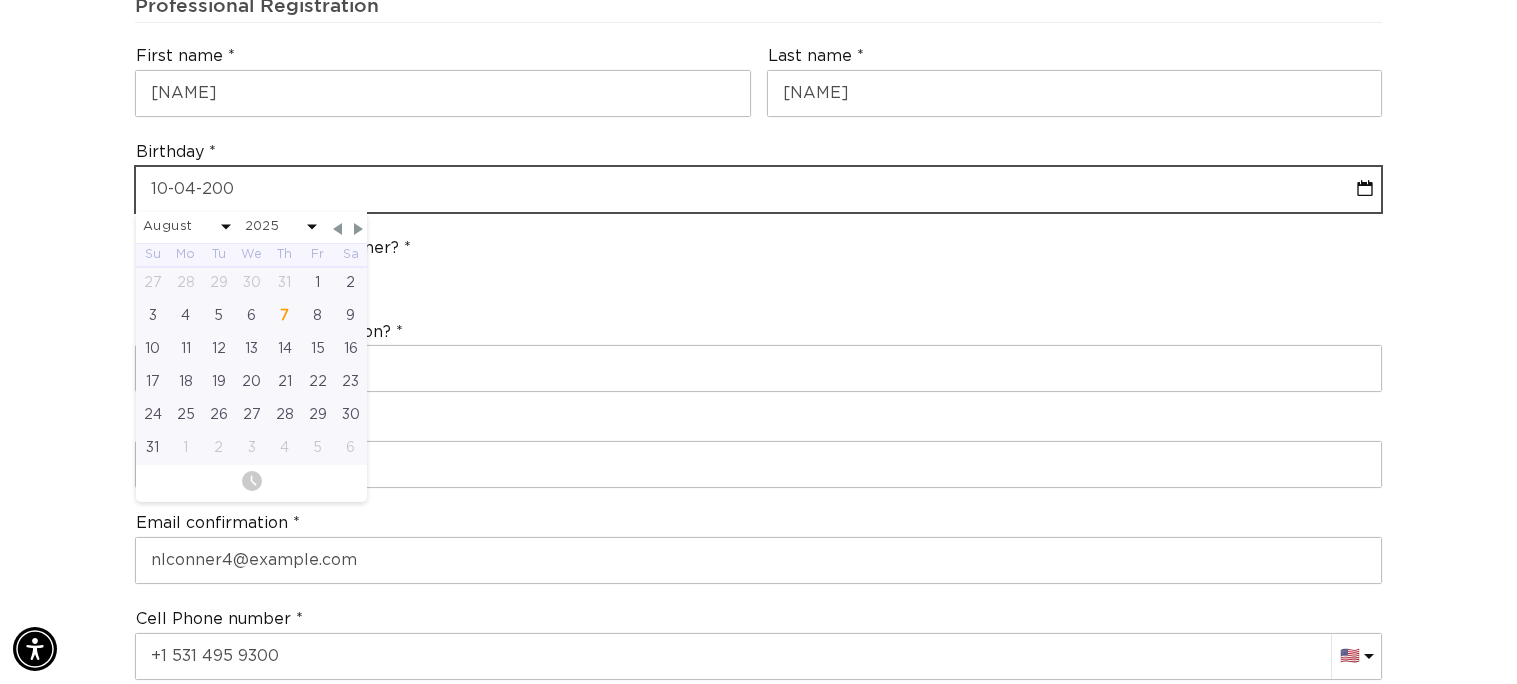 select on "7" 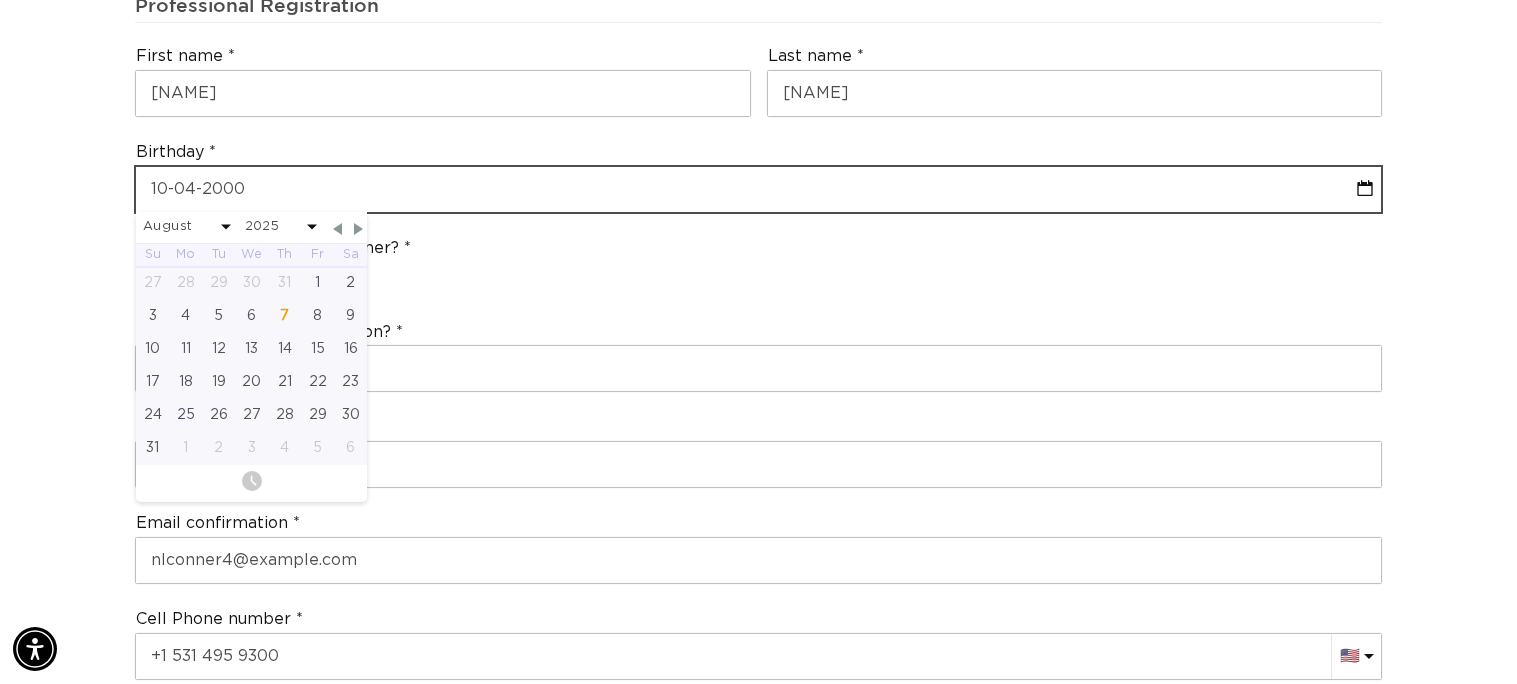 select on "9" 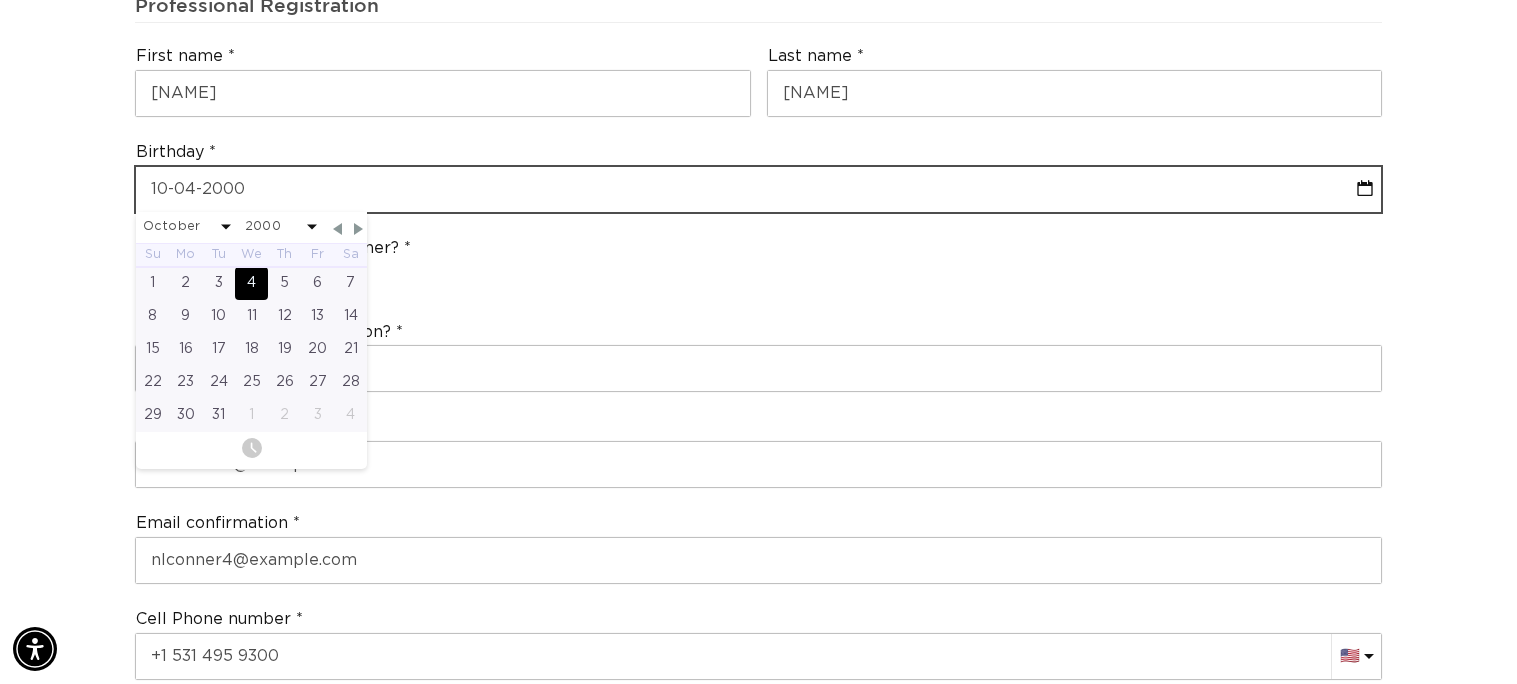 type on "10-04-2000" 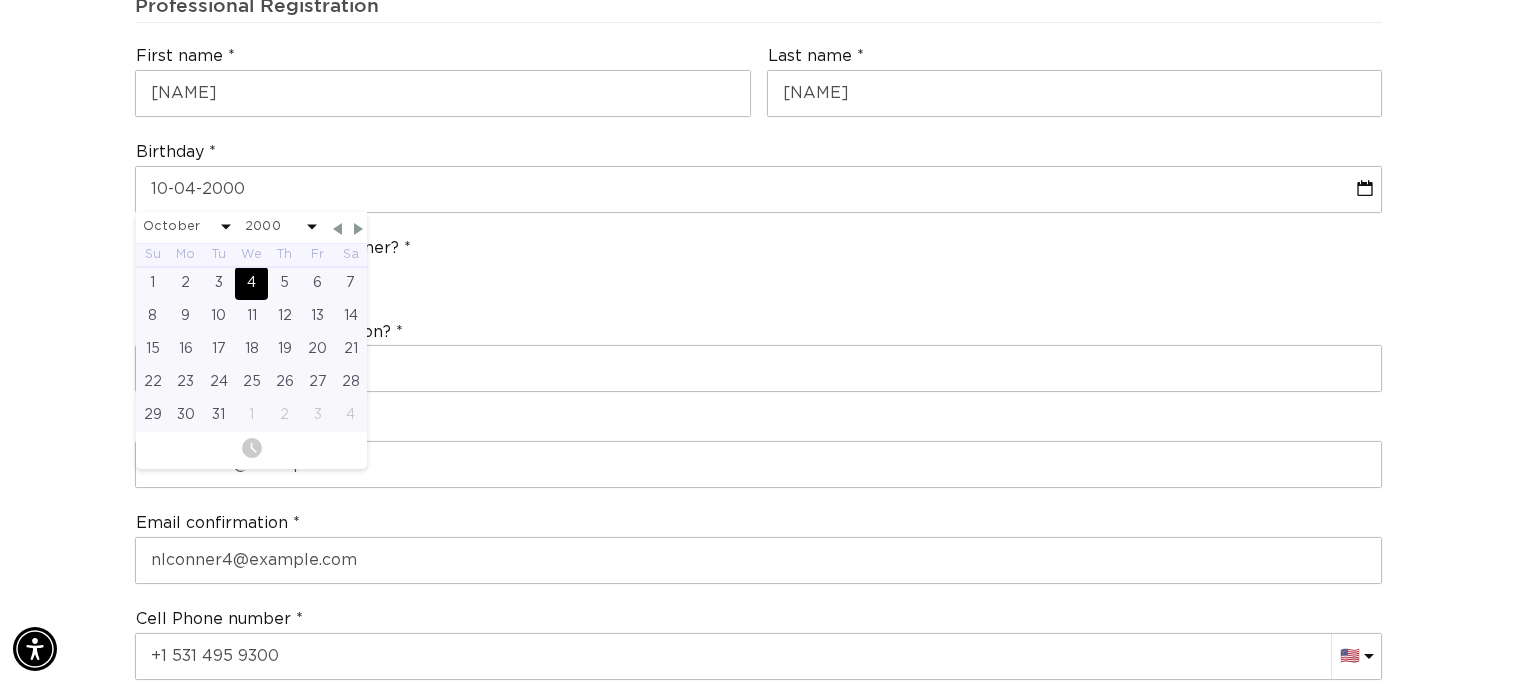 click on "Are you a stylist or salon owner? Stylist Salon Owner" at bounding box center (758, 267) 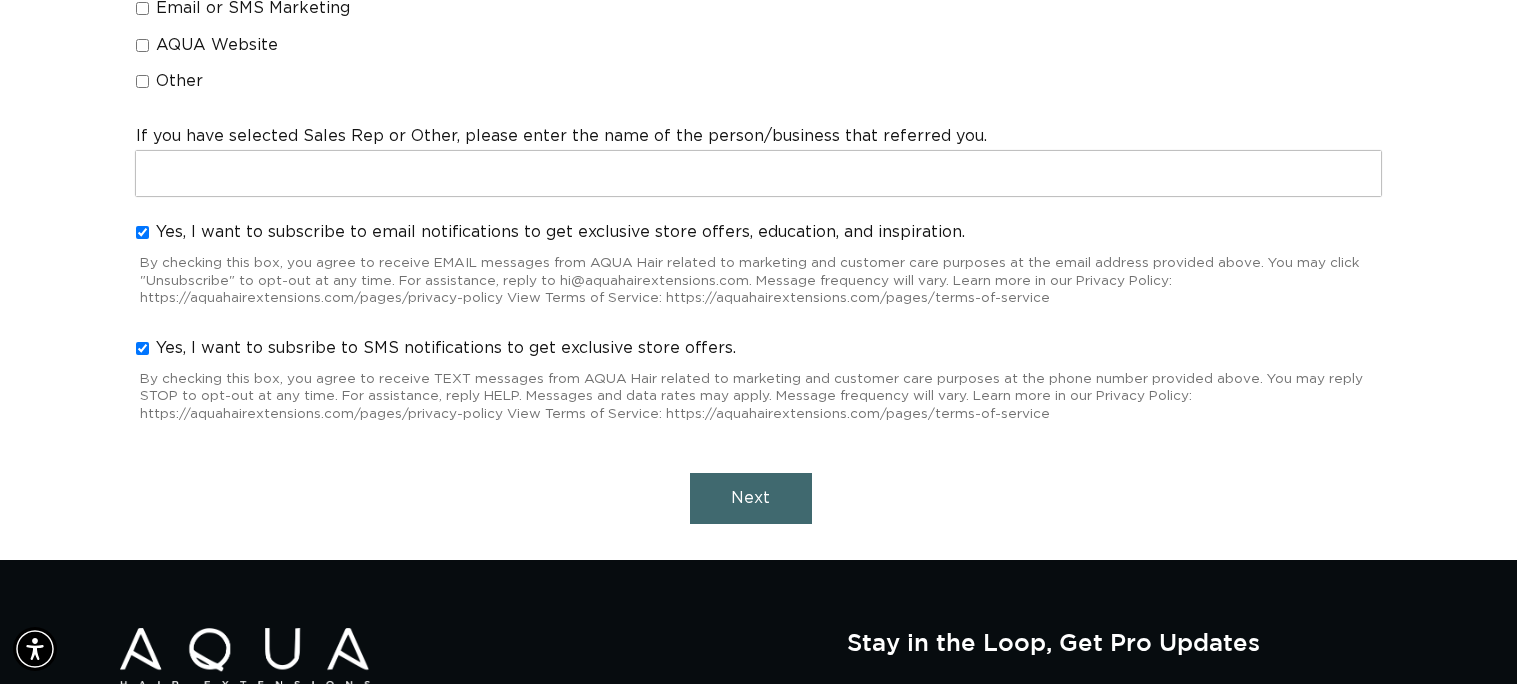 click on "Next" at bounding box center [751, 498] 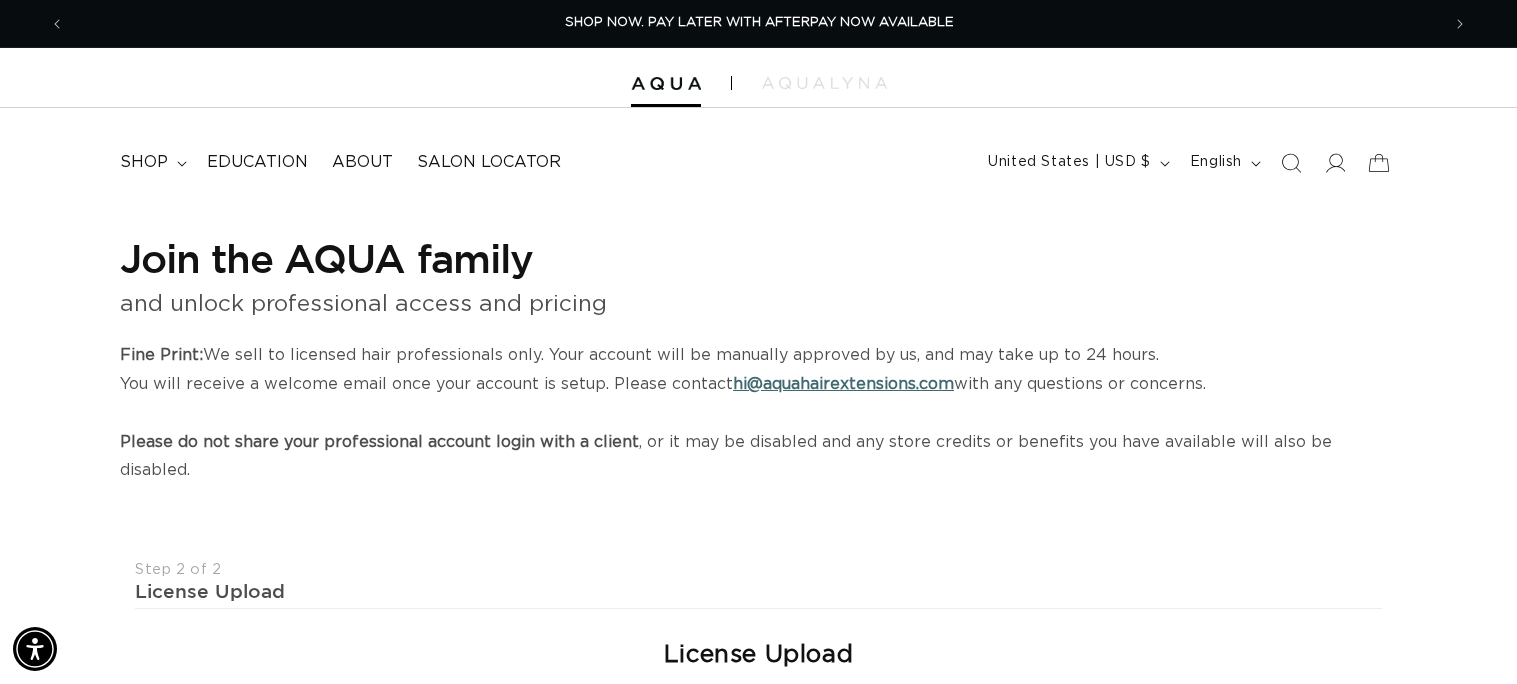click at bounding box center (758, 78) 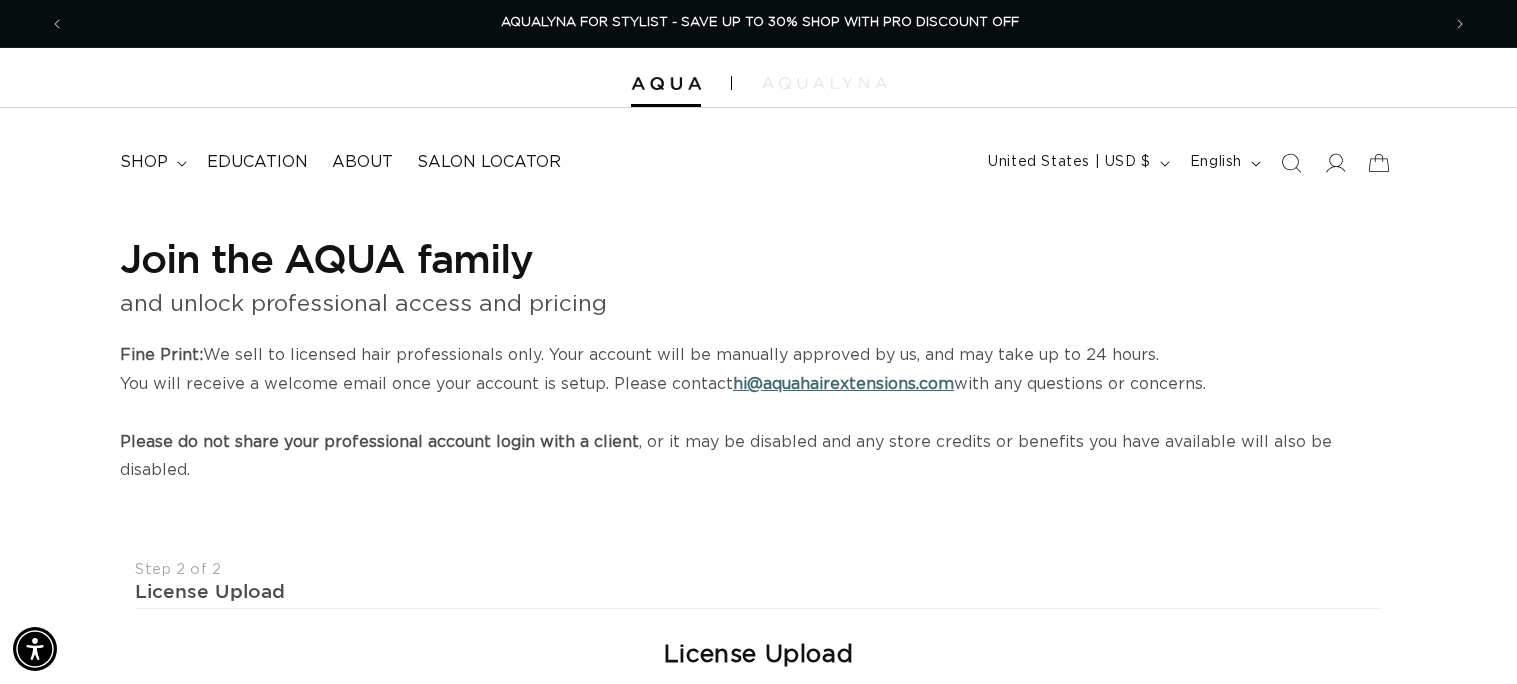 click at bounding box center (824, 83) 